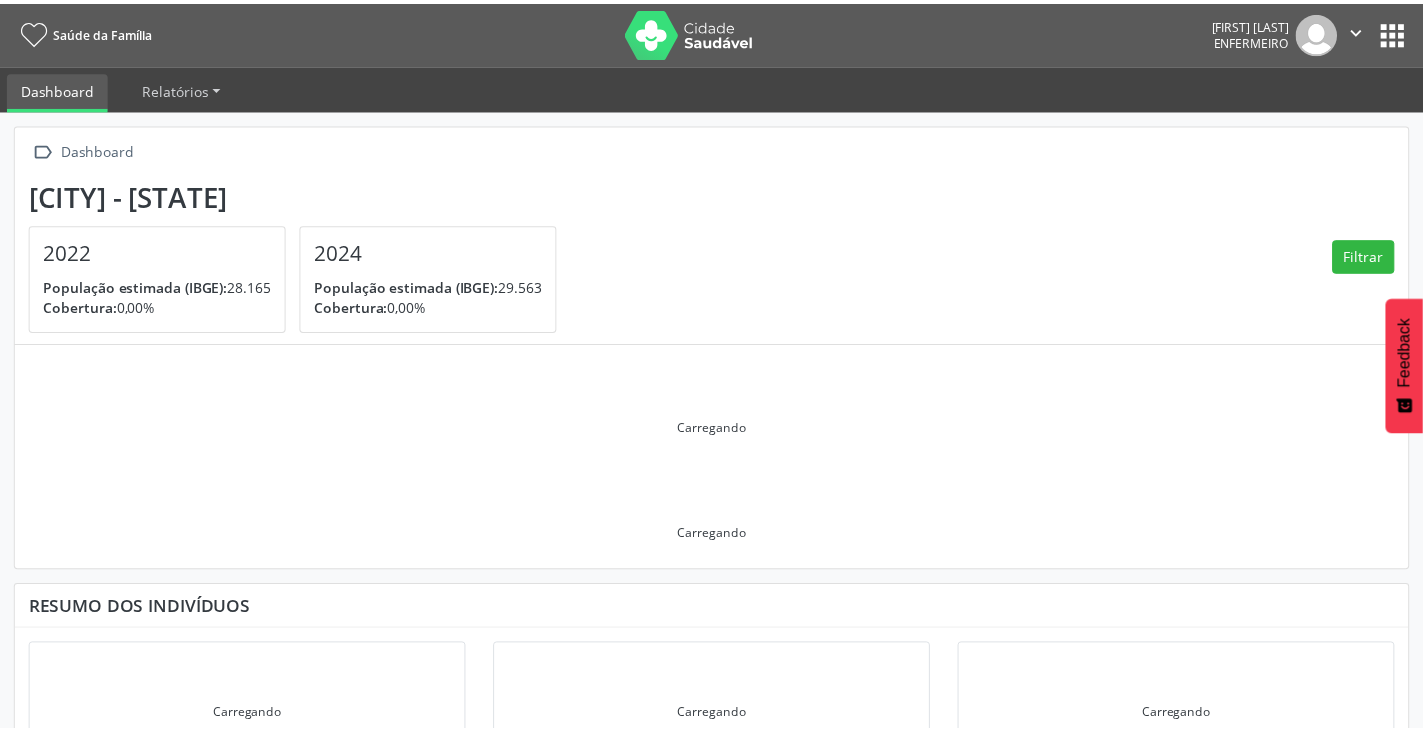 scroll, scrollTop: 0, scrollLeft: 0, axis: both 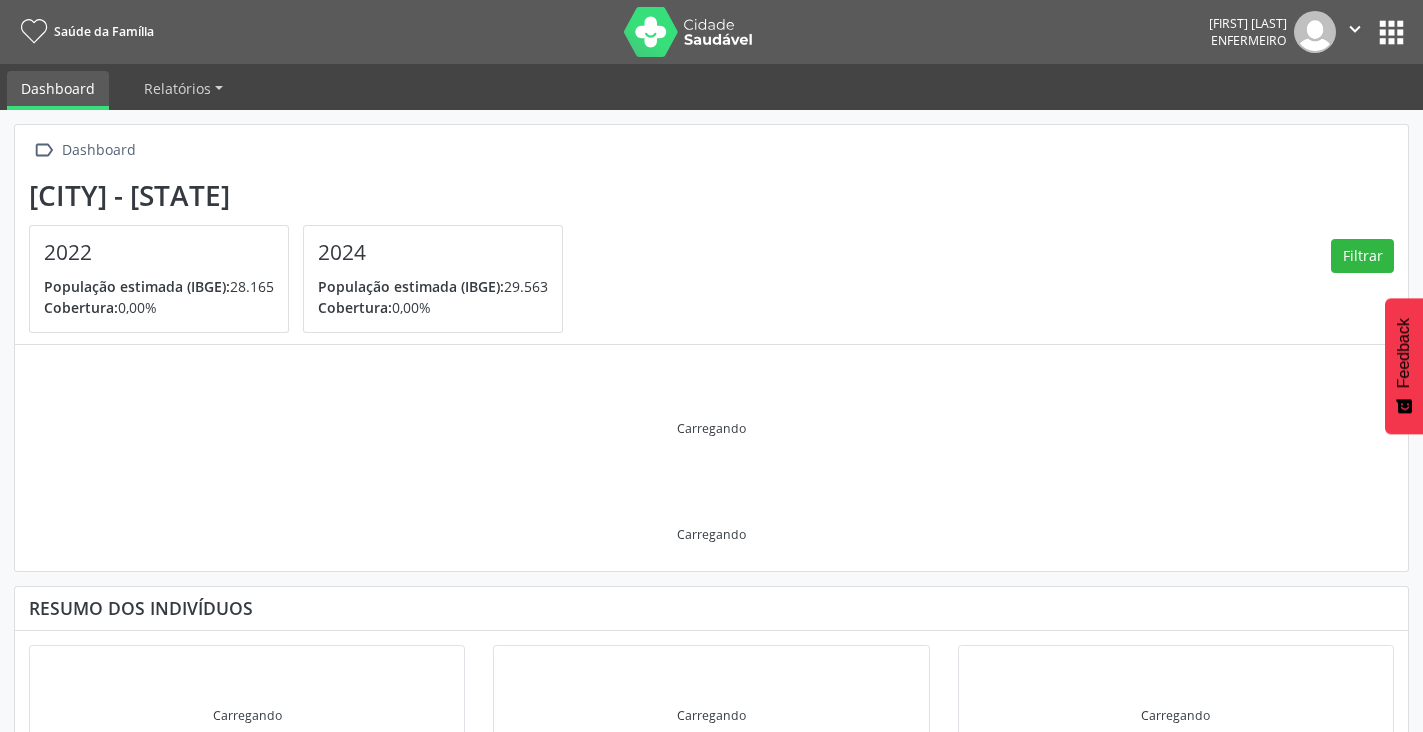 click on "apps" at bounding box center [1391, 32] 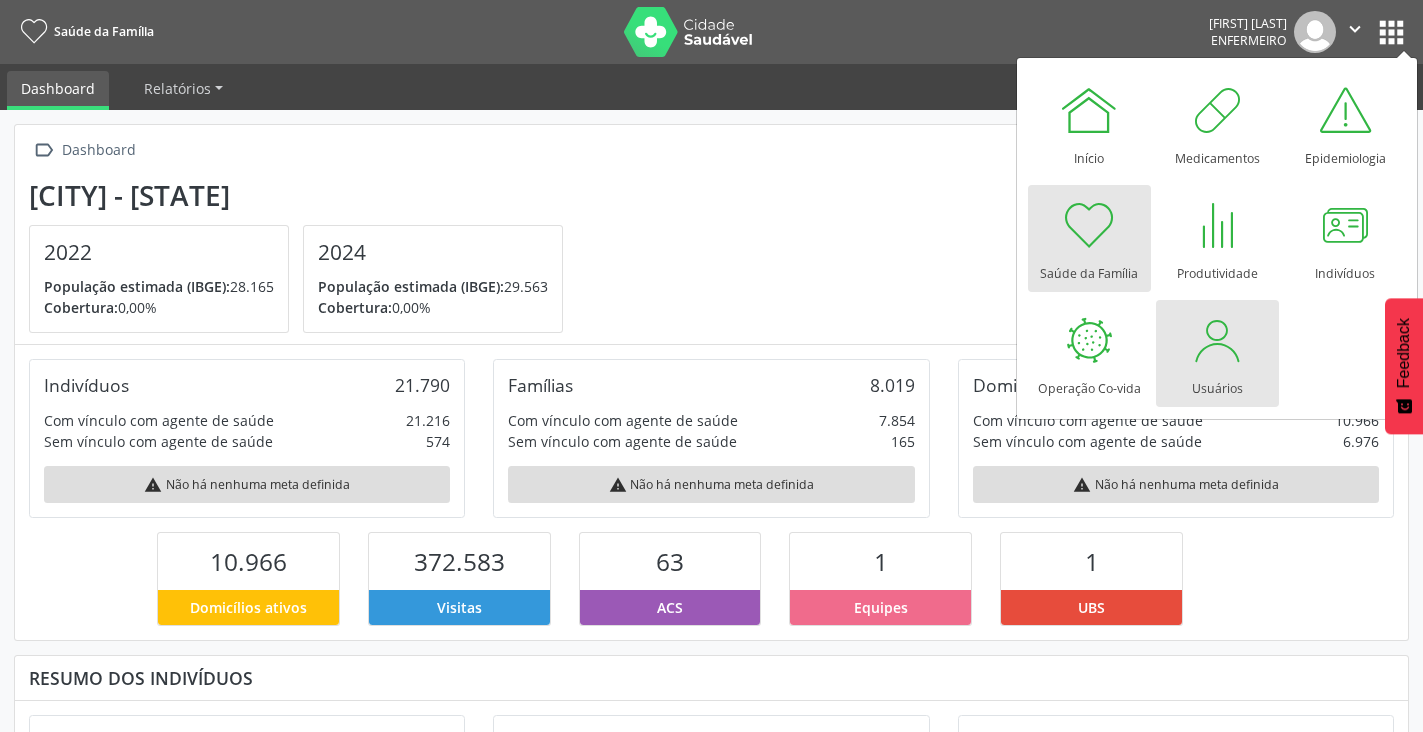 click at bounding box center (1217, 340) 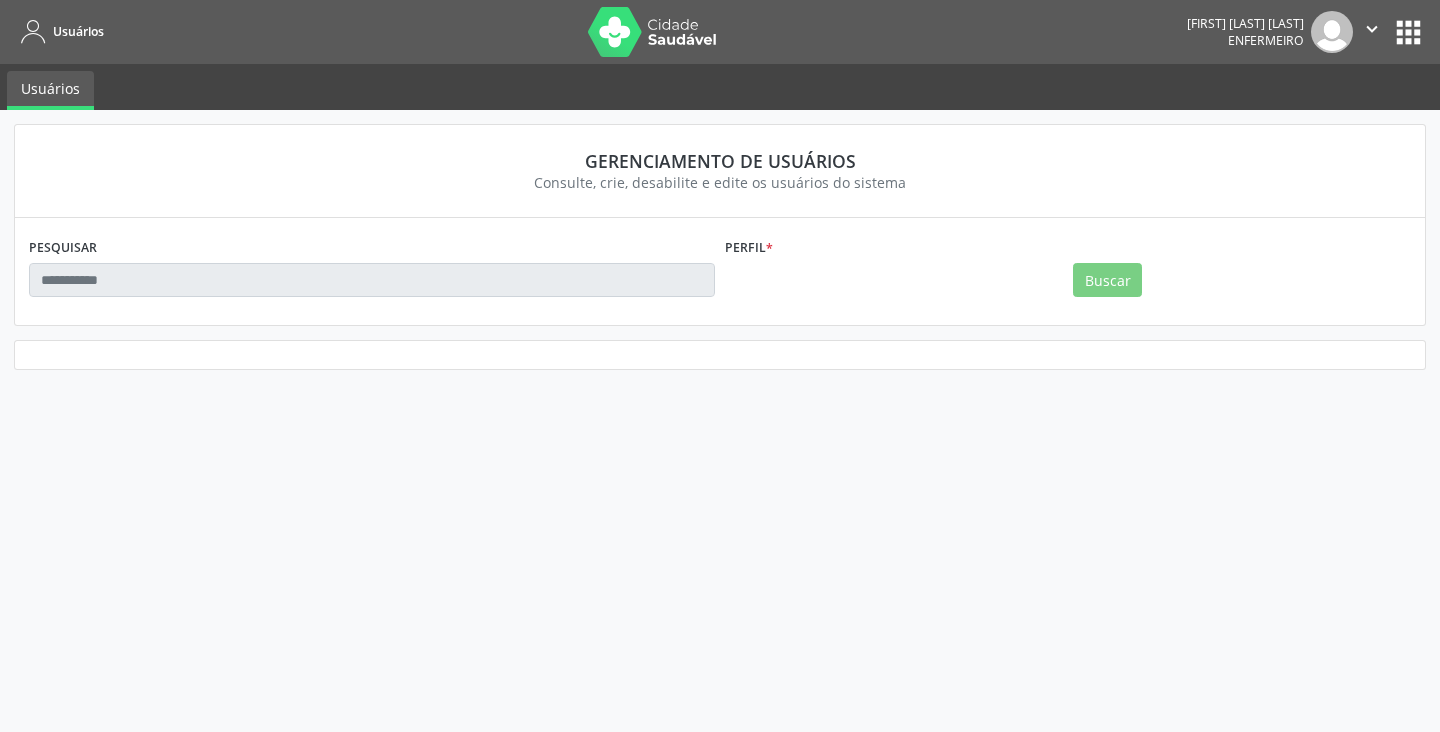 scroll, scrollTop: 0, scrollLeft: 0, axis: both 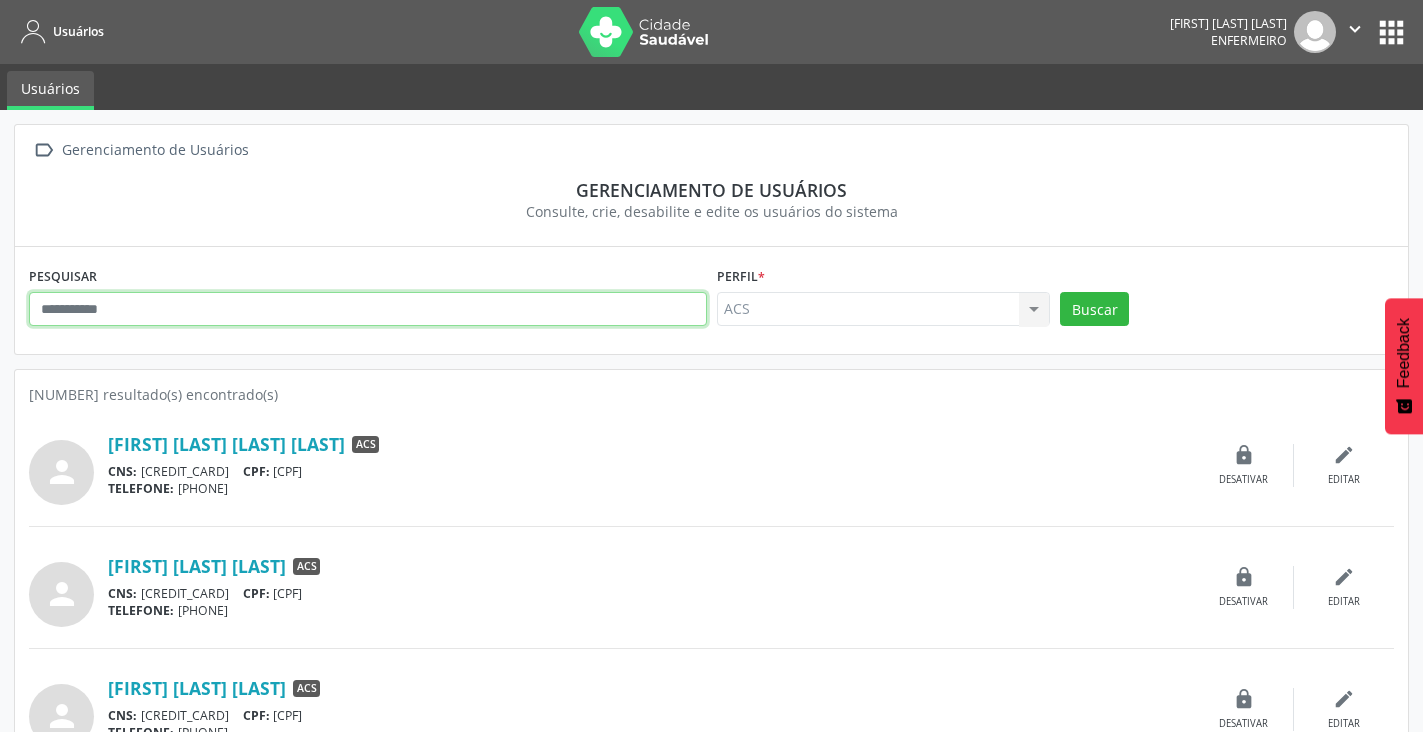 paste on "**********" 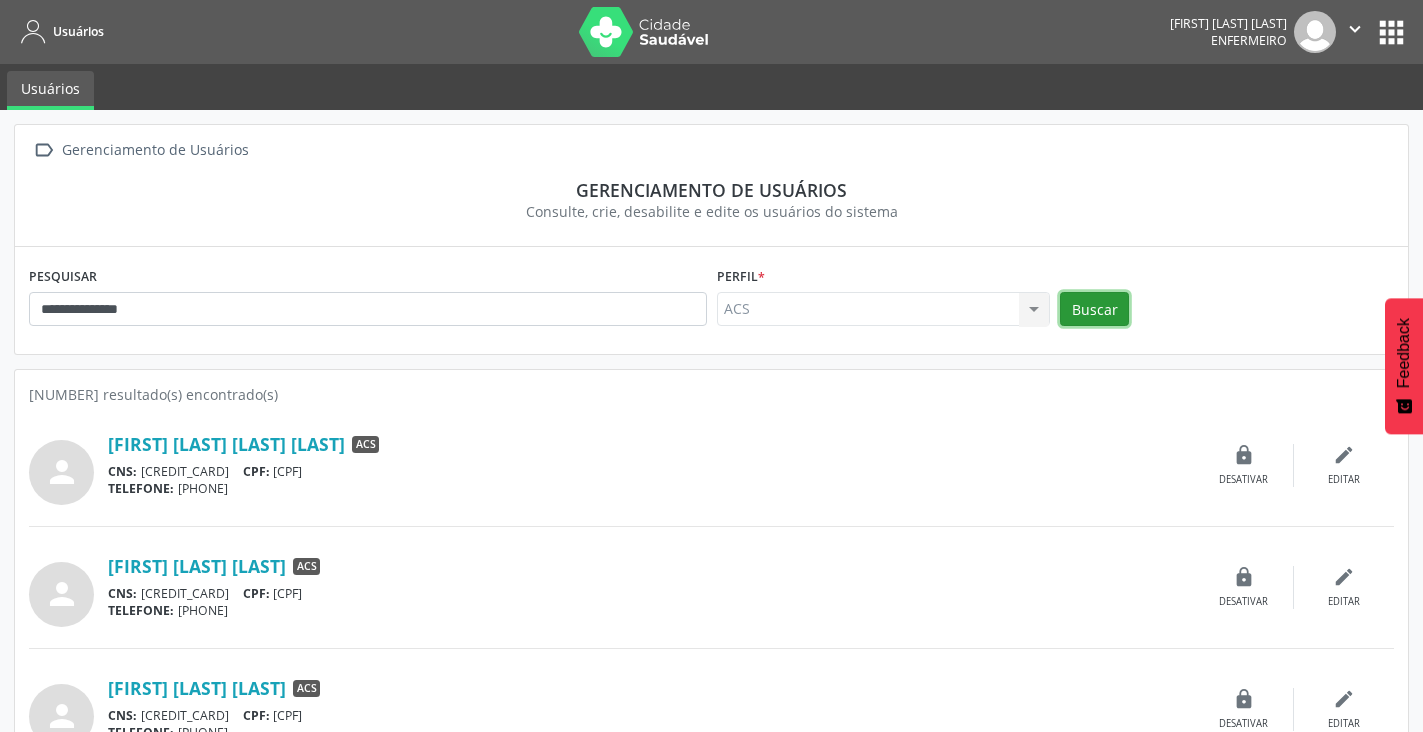 click on "Buscar" at bounding box center (1094, 309) 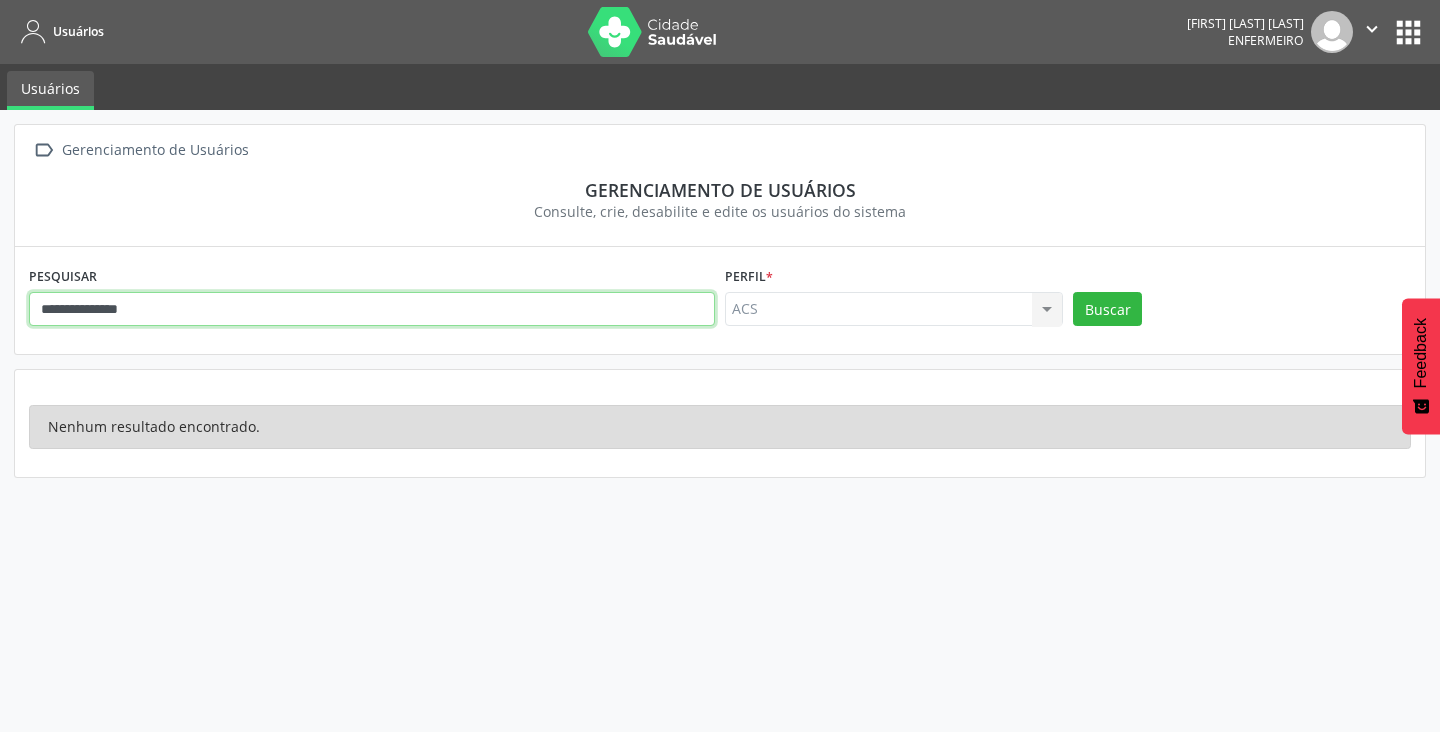 click on "**********" at bounding box center (372, 309) 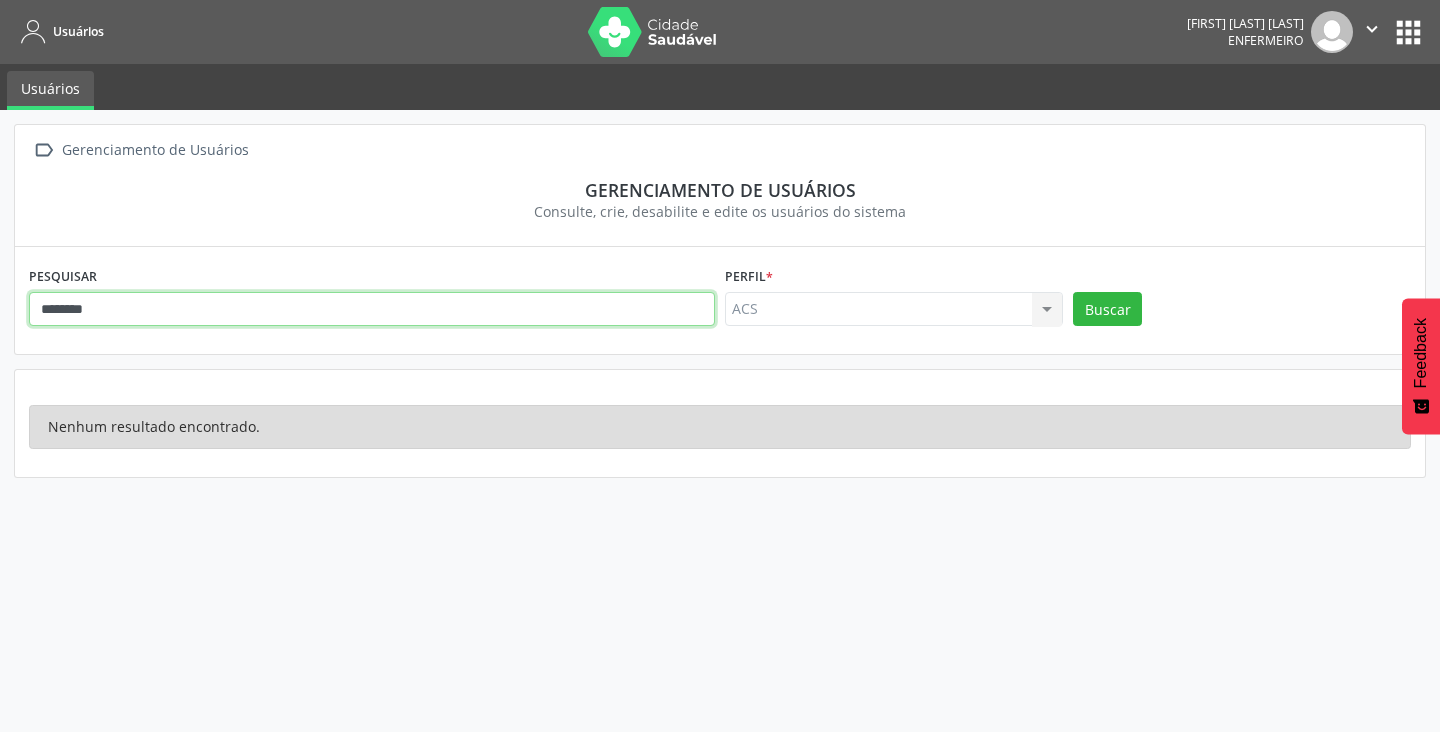 type on "********" 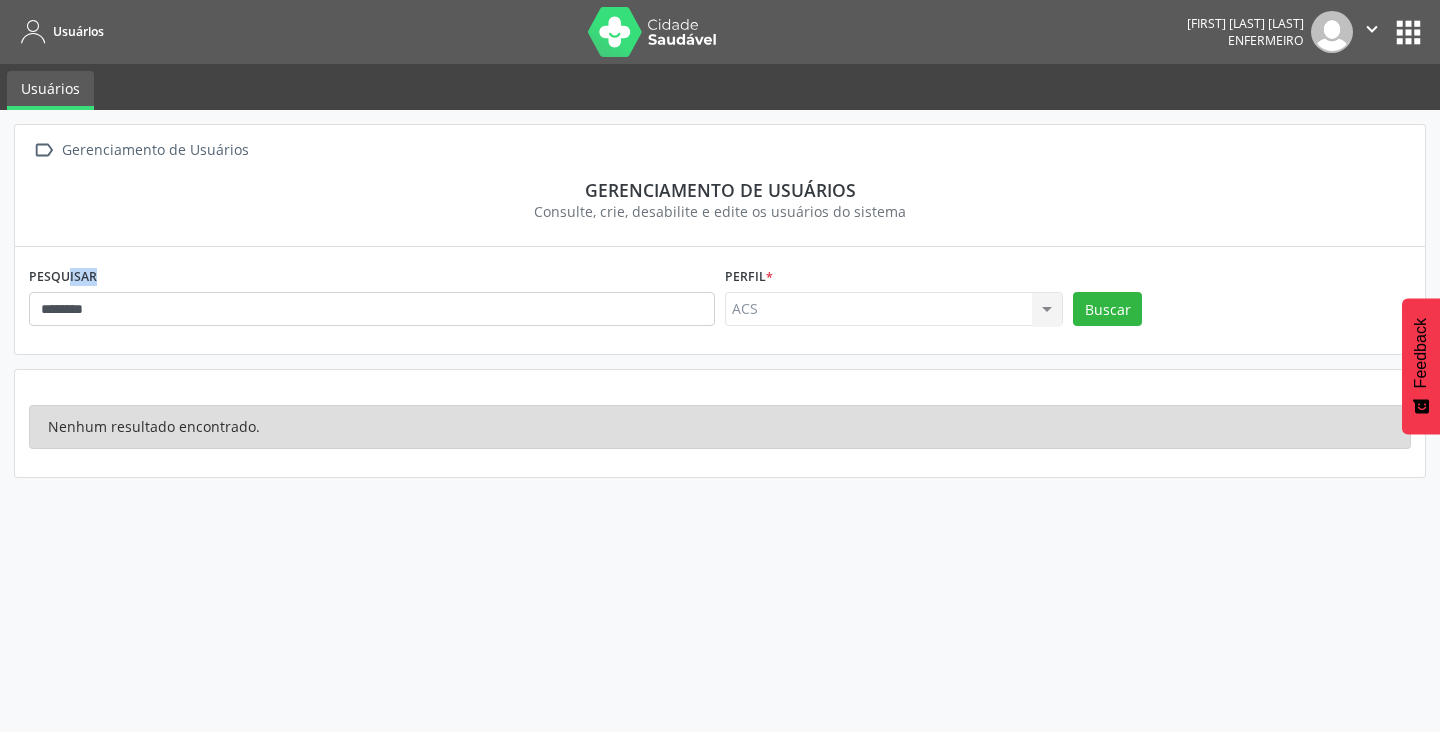 drag, startPoint x: 102, startPoint y: 319, endPoint x: 0, endPoint y: 287, distance: 106.901825 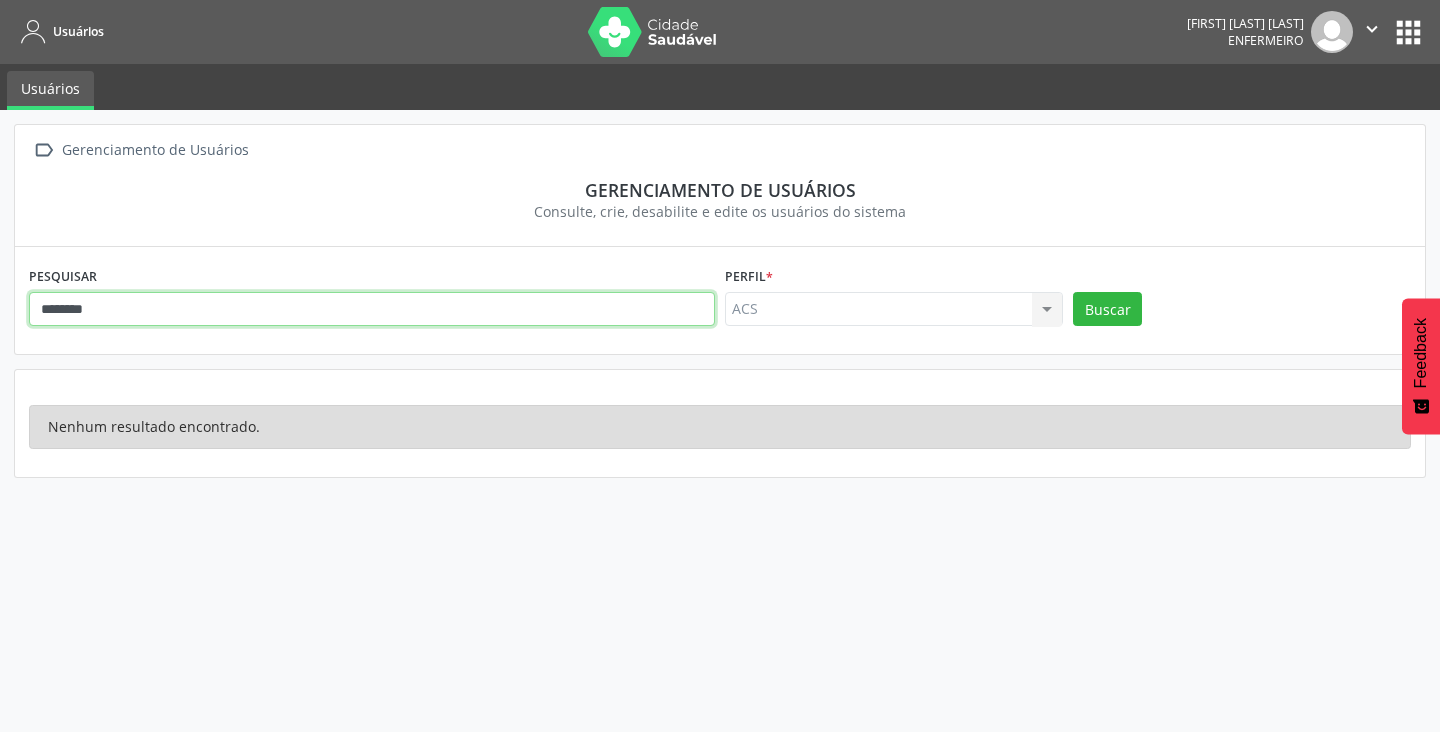 drag, startPoint x: 137, startPoint y: 304, endPoint x: 0, endPoint y: 304, distance: 137 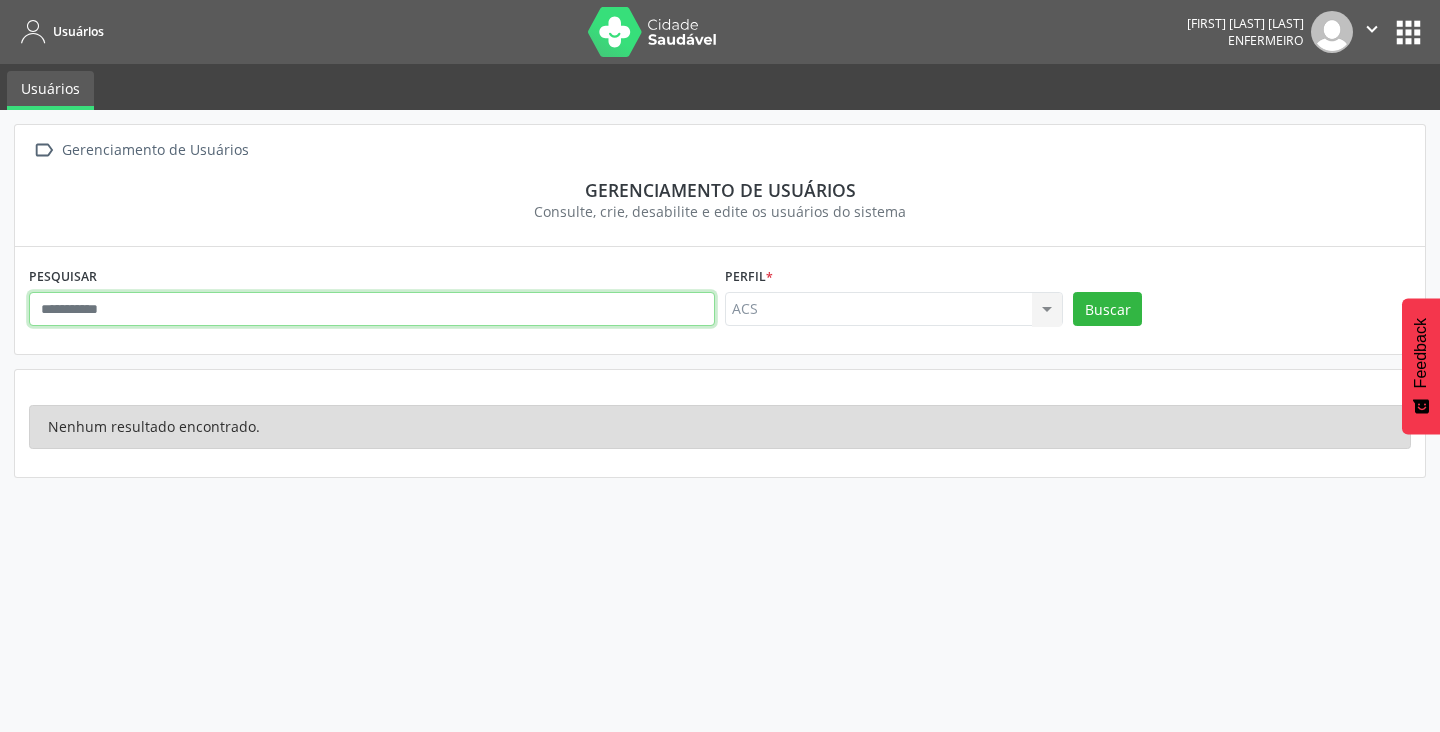type 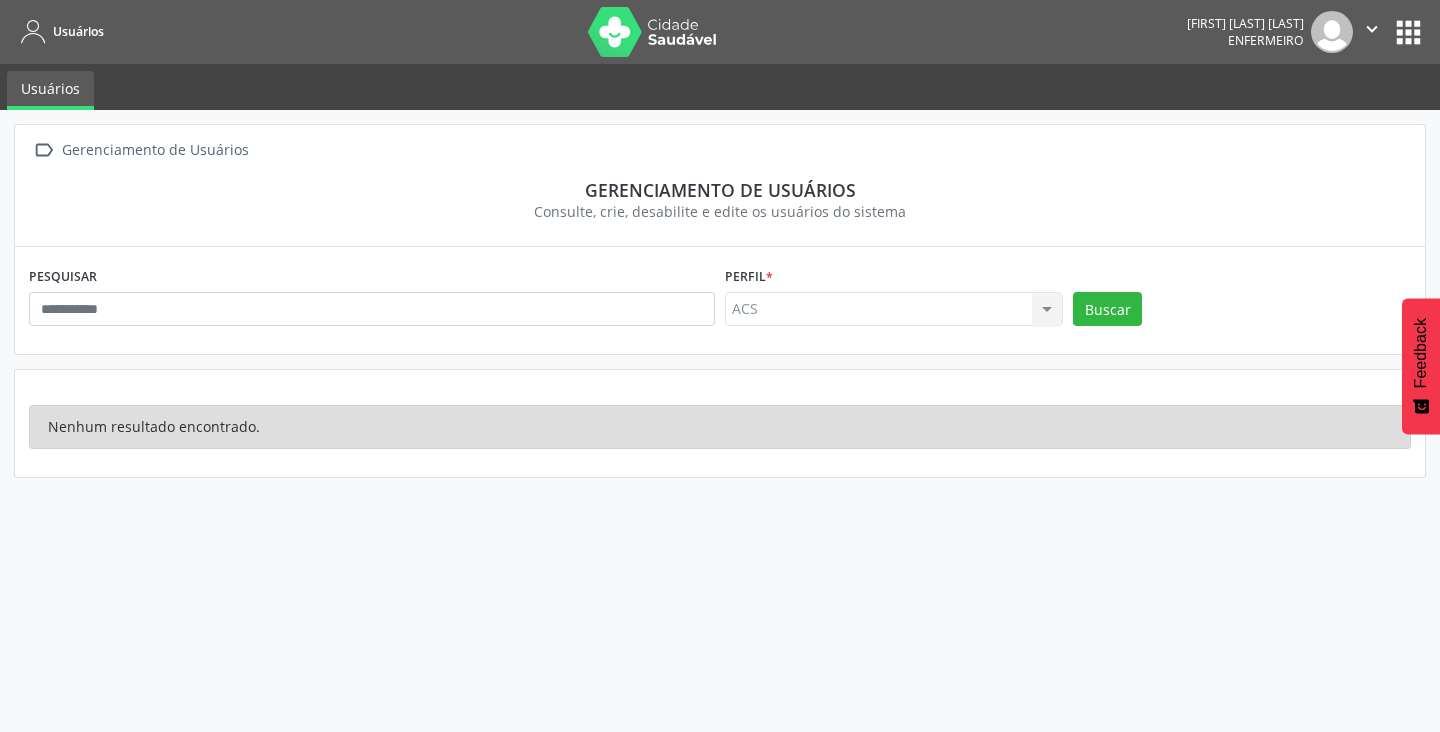click on "ACS         ACS
Nenhum resultado encontrado para: "   "
Não há nenhuma opção para ser exibida." at bounding box center (894, 309) 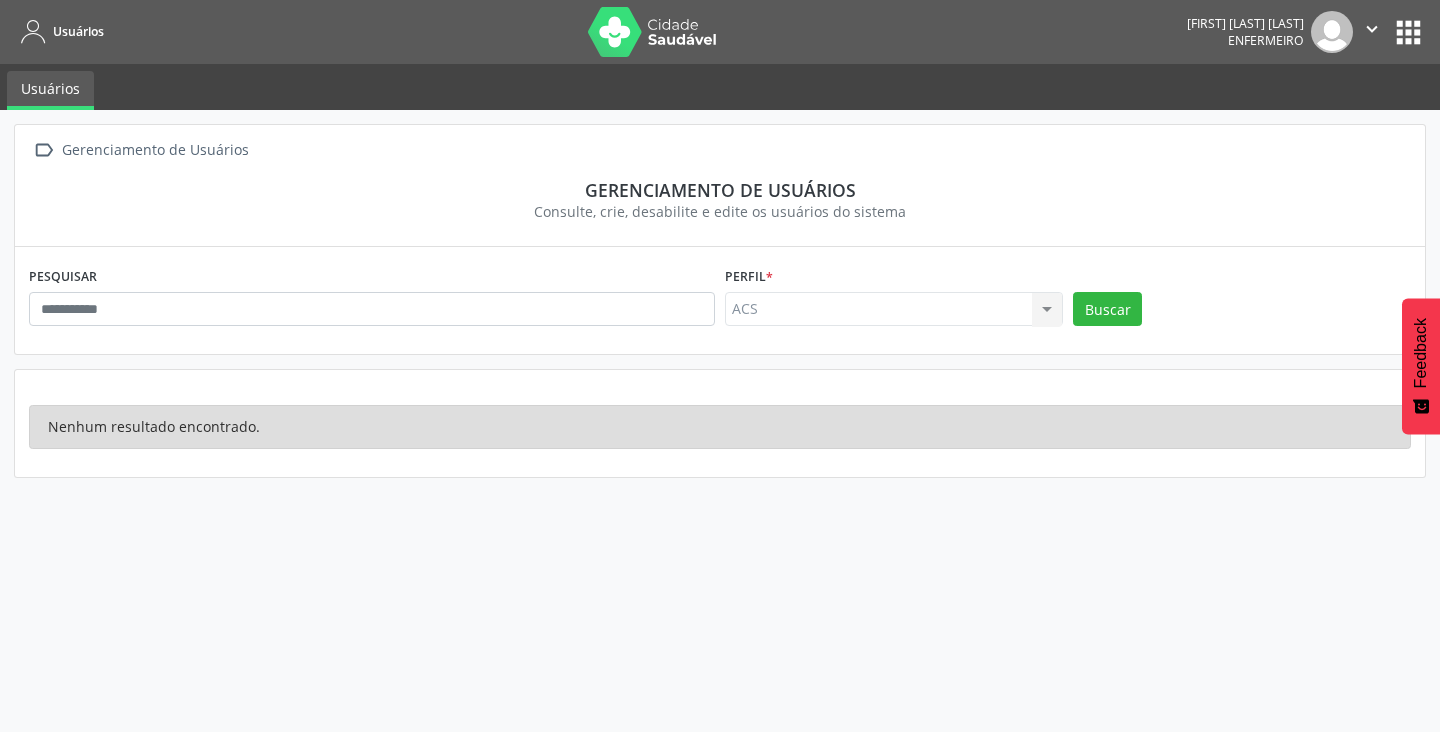 click on "ACS         ACS
Nenhum resultado encontrado para: "   "
Não há nenhuma opção para ser exibida." at bounding box center (894, 309) 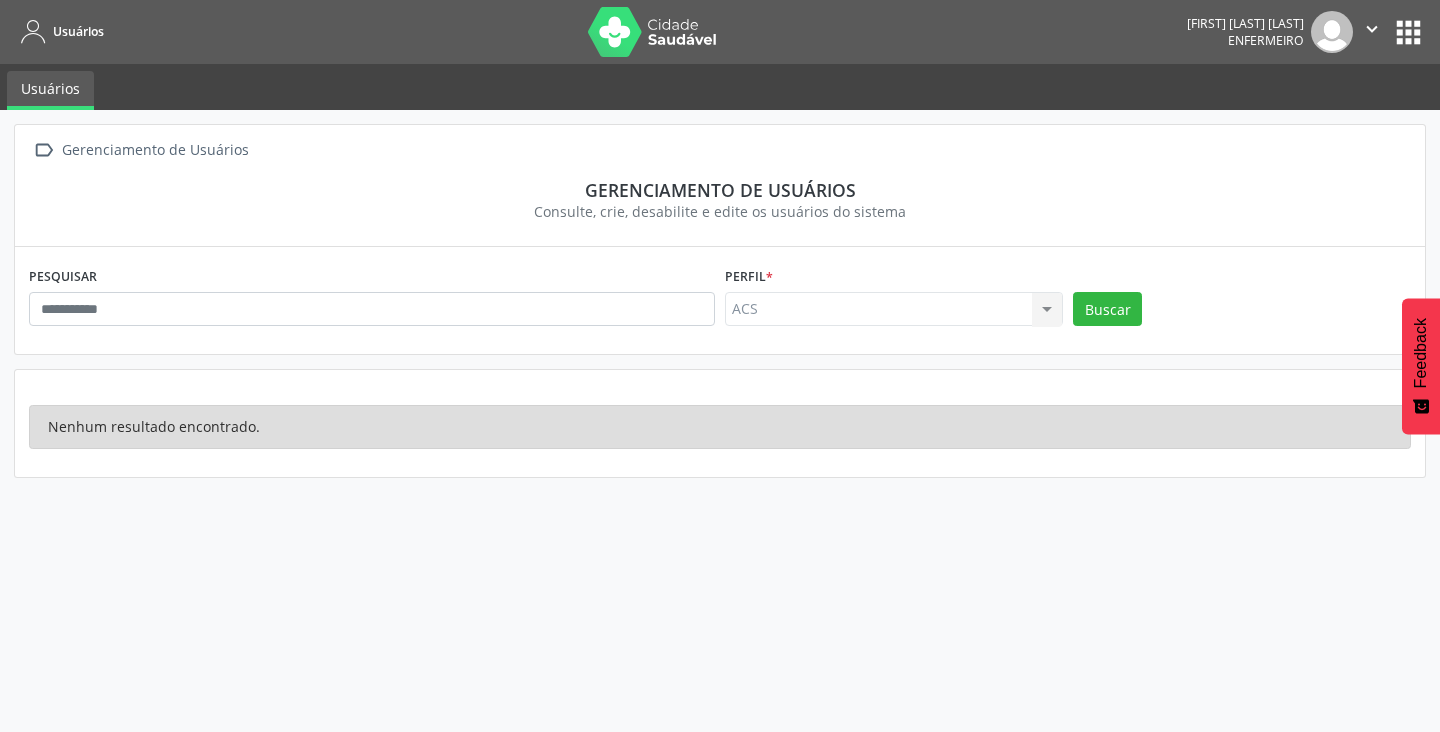 click on "apps" at bounding box center (1408, 32) 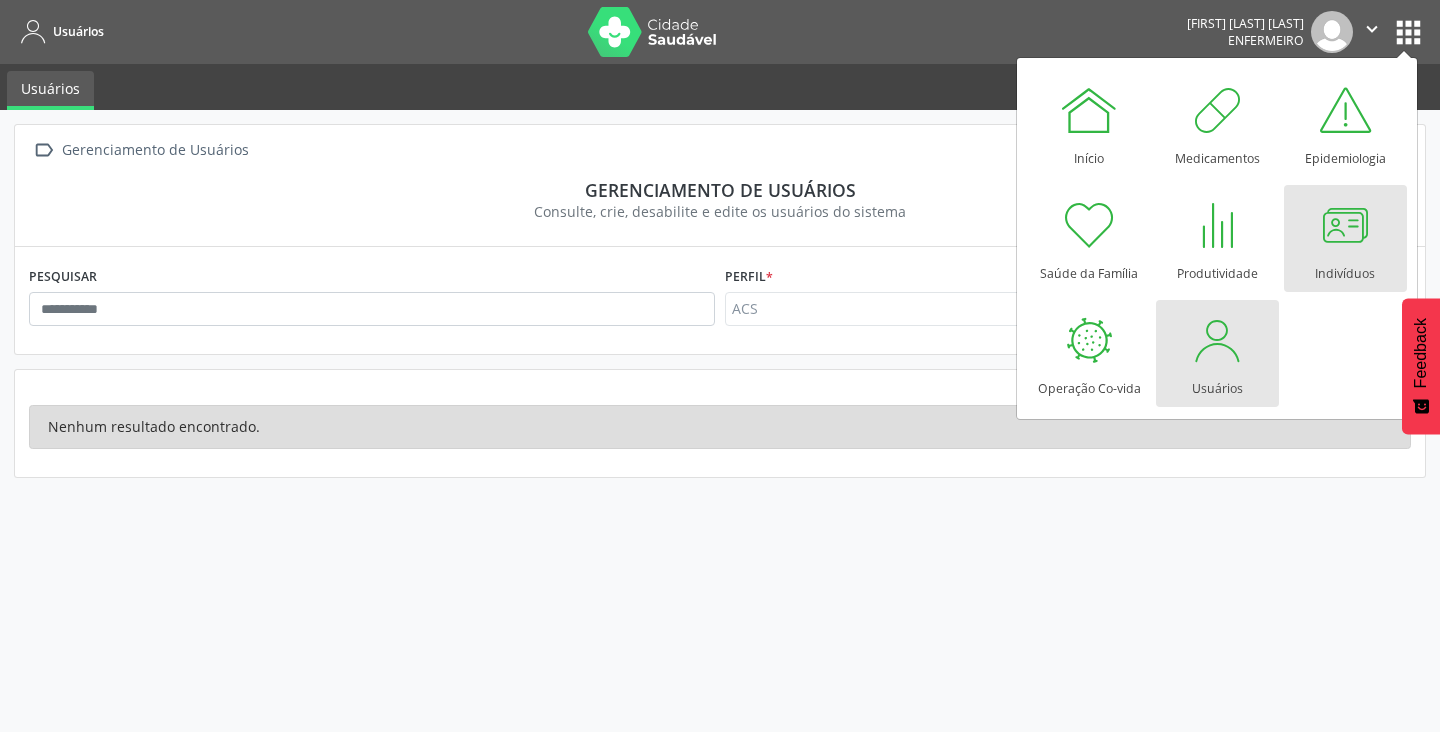 click at bounding box center [1345, 225] 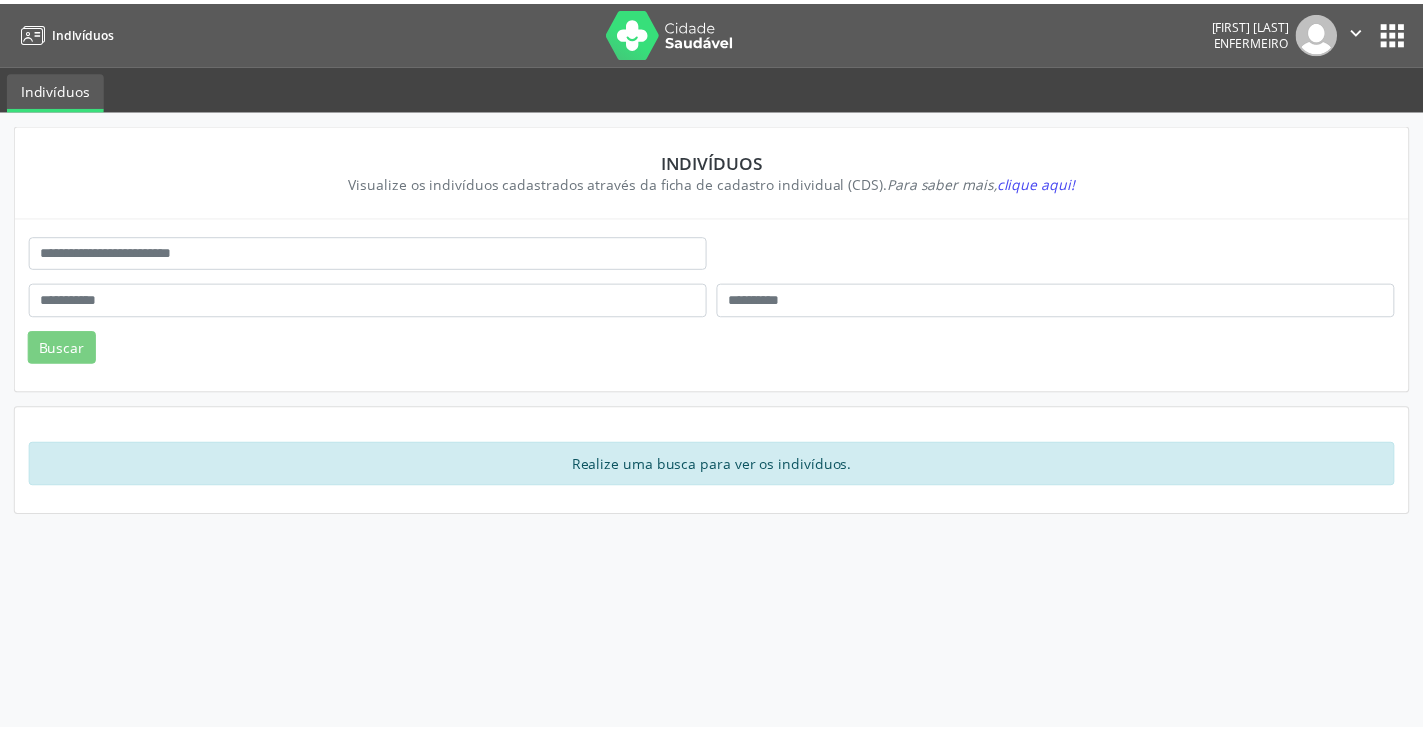 scroll, scrollTop: 0, scrollLeft: 0, axis: both 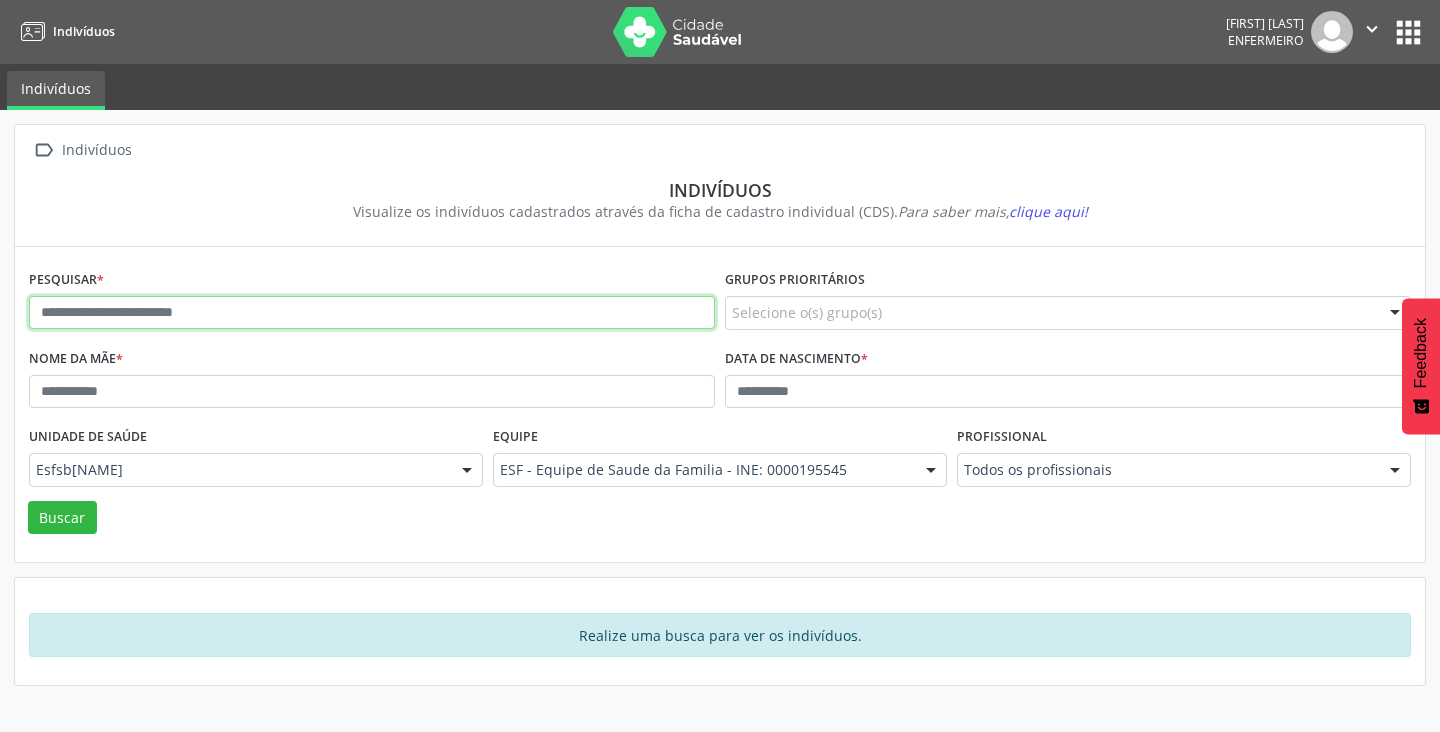 paste on "**********" 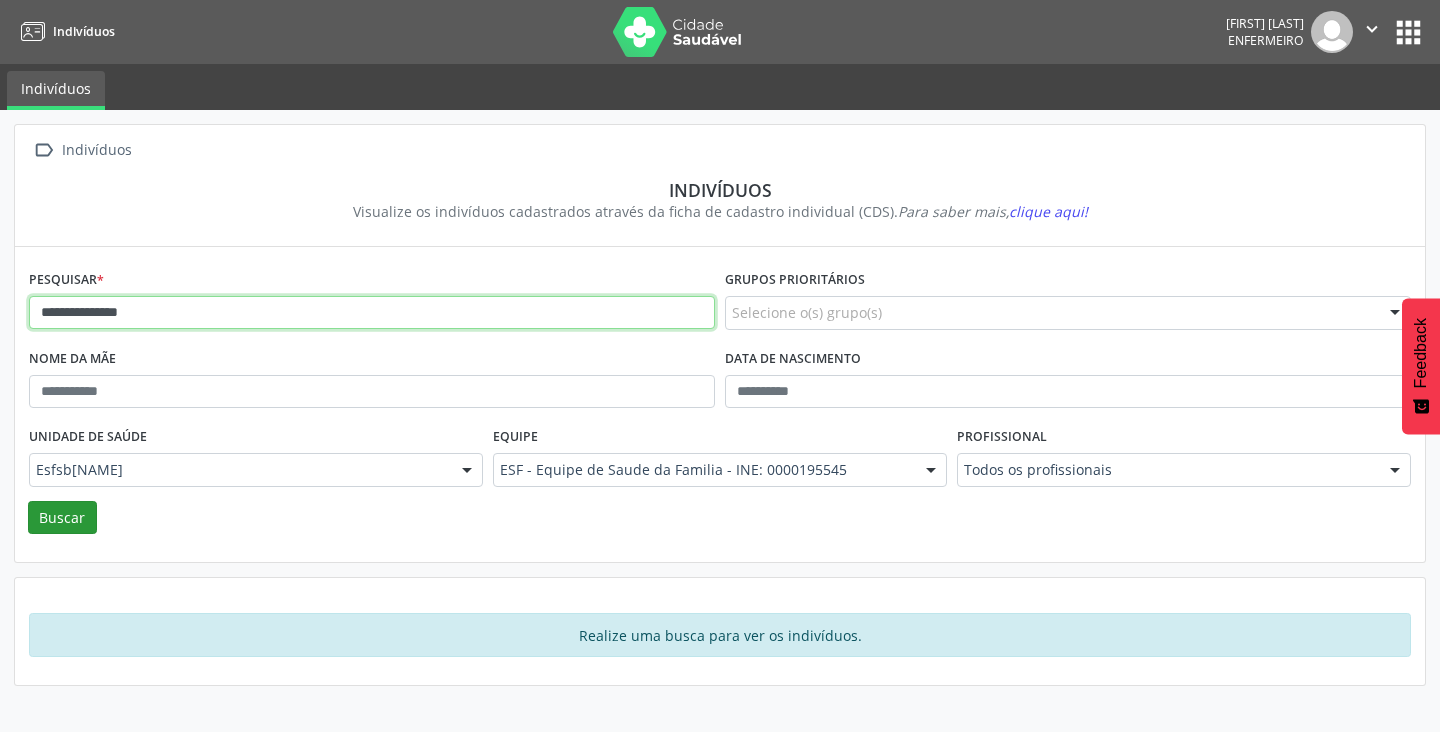type on "**********" 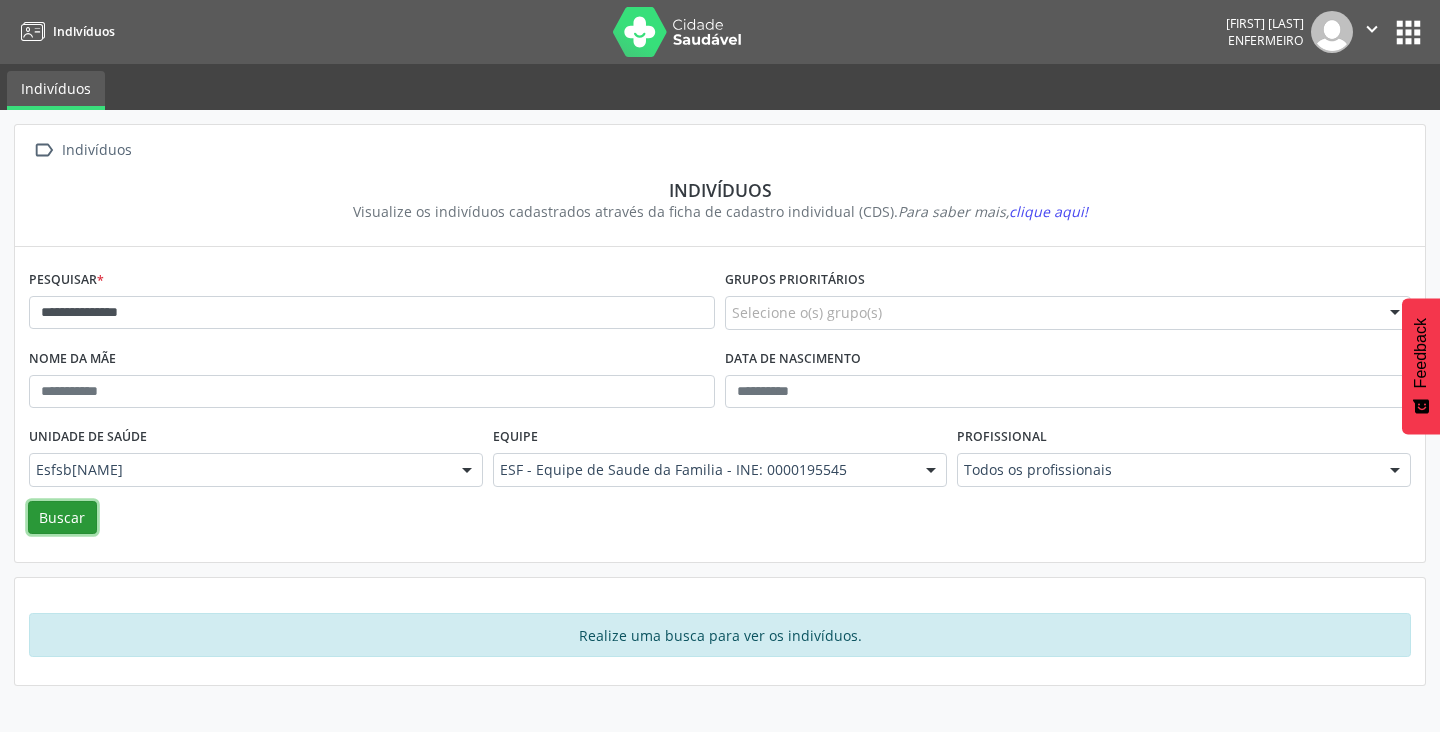 click on "Buscar" at bounding box center (62, 518) 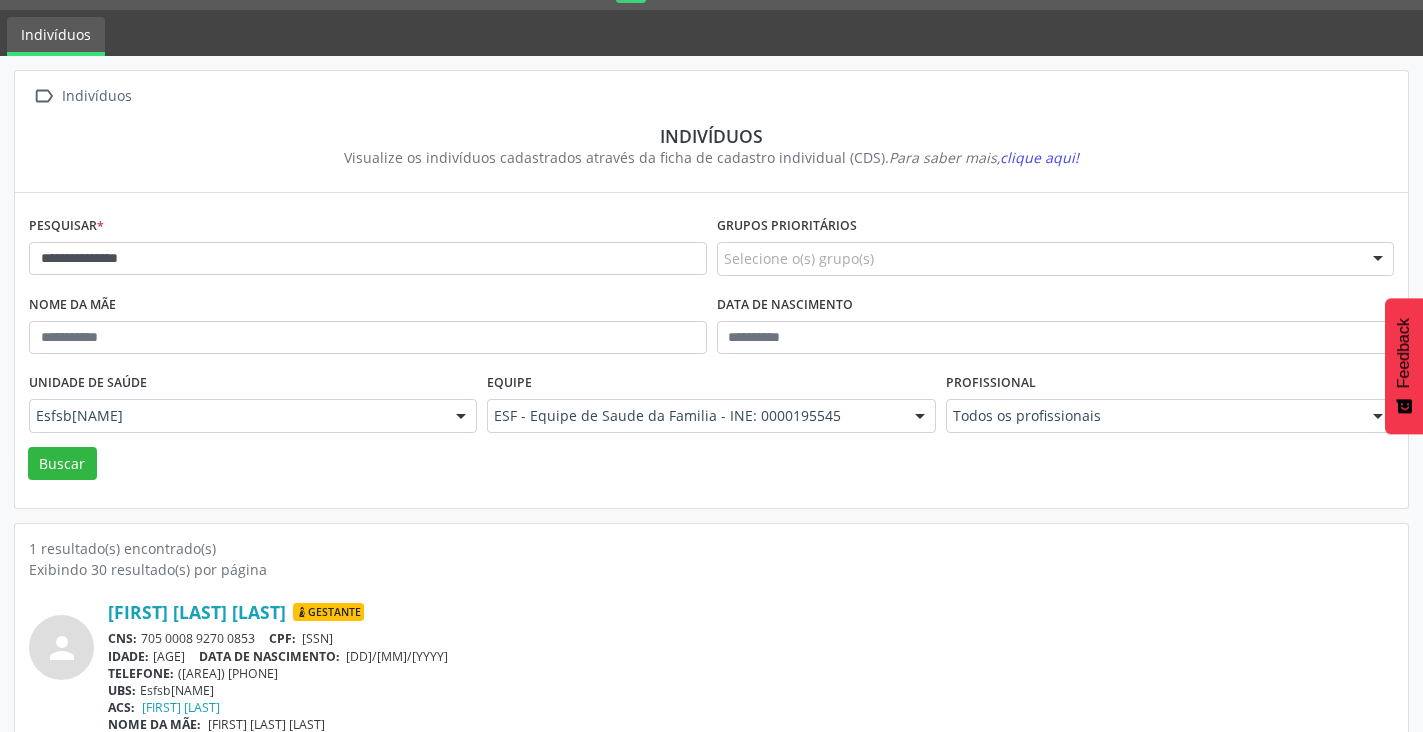 scroll, scrollTop: 84, scrollLeft: 0, axis: vertical 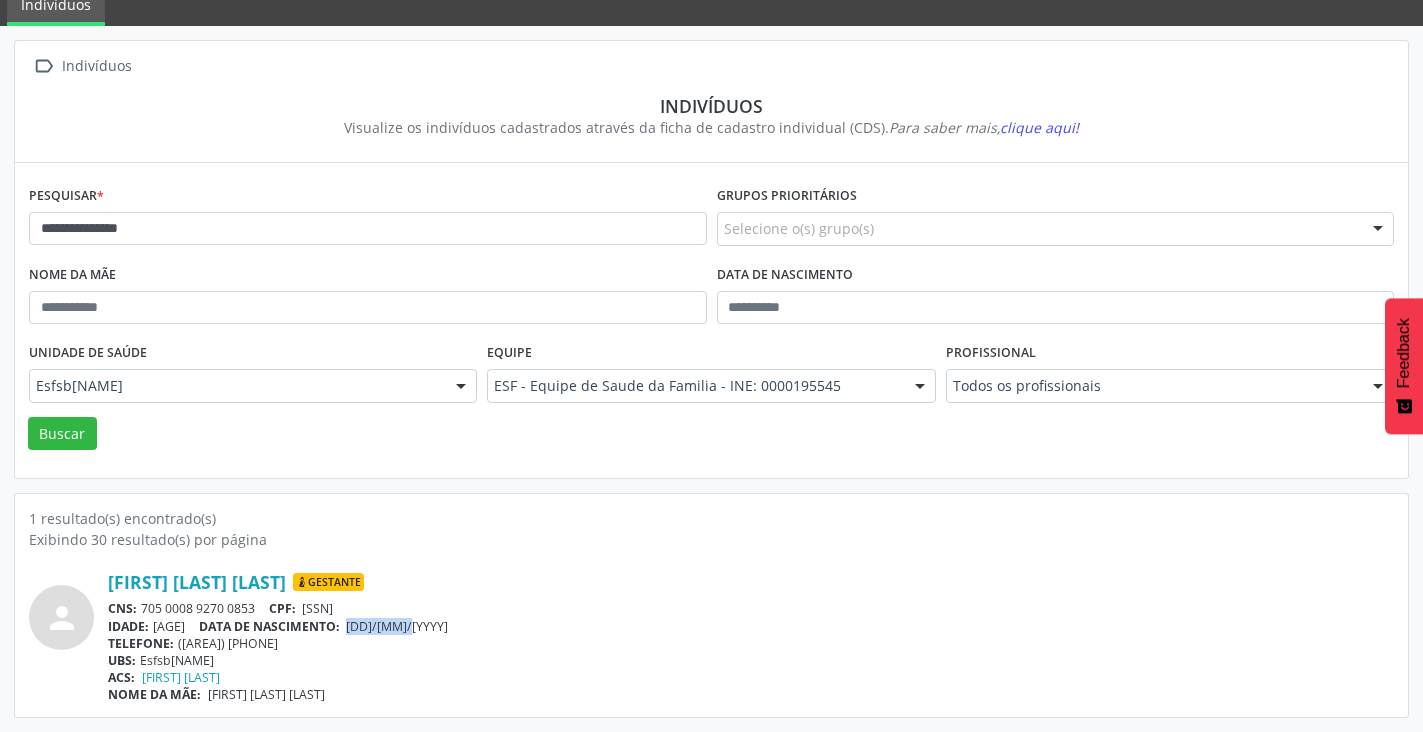 drag, startPoint x: 365, startPoint y: 629, endPoint x: 435, endPoint y: 625, distance: 70.11419 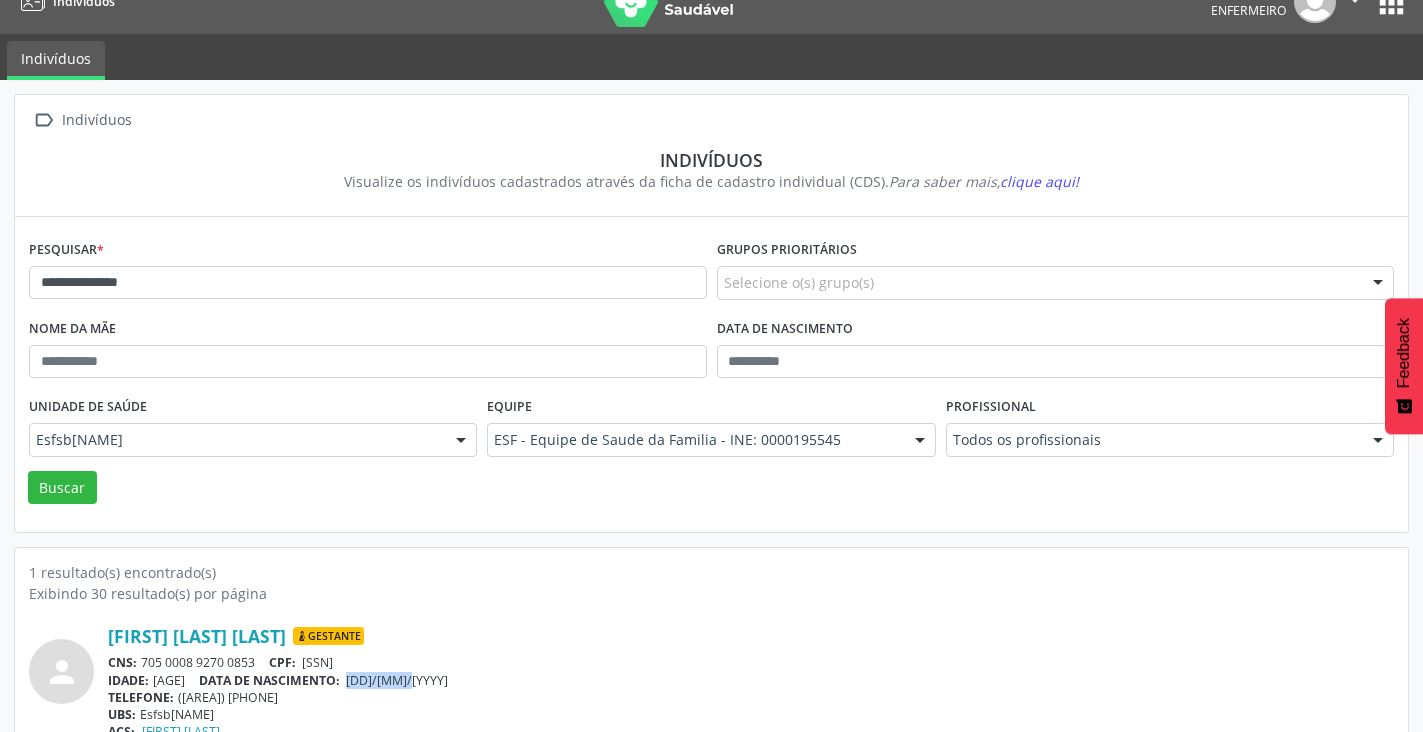 scroll, scrollTop: 0, scrollLeft: 0, axis: both 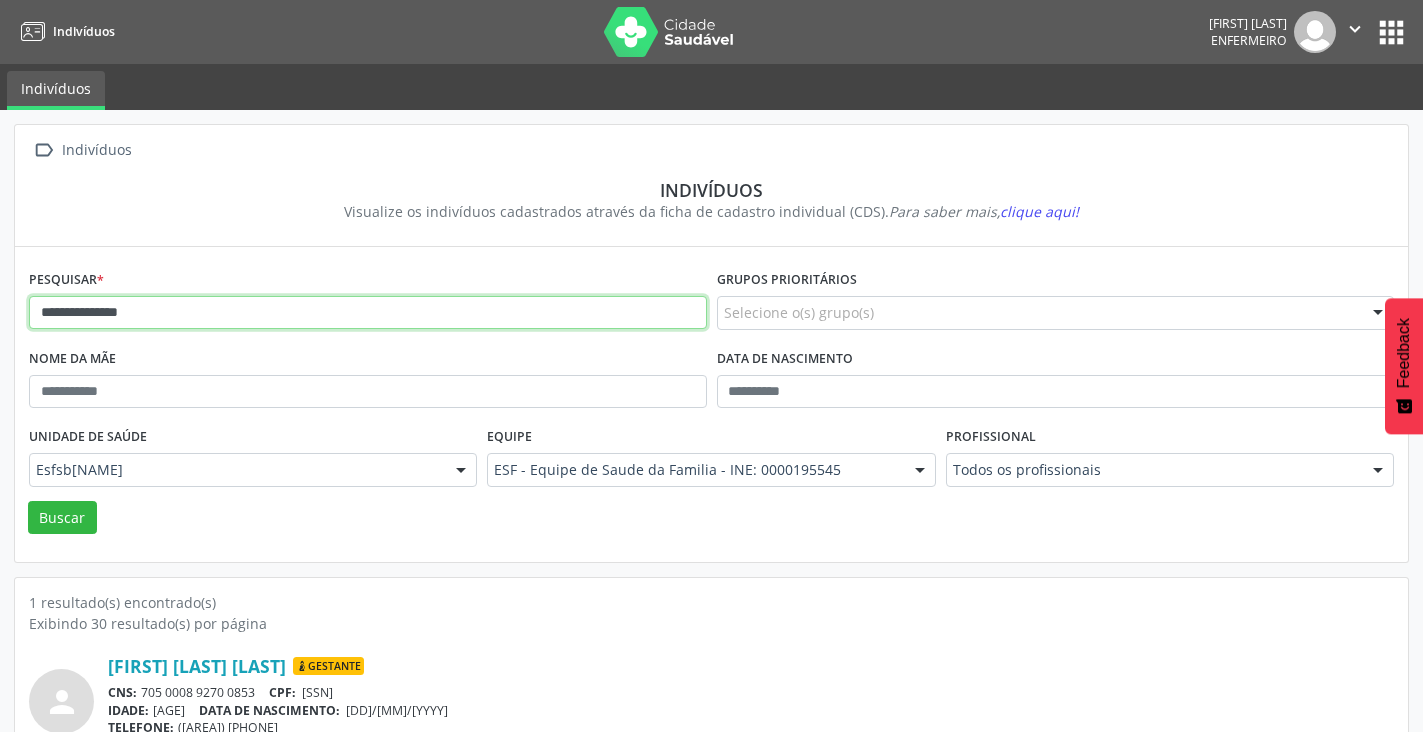 drag, startPoint x: 196, startPoint y: 315, endPoint x: 0, endPoint y: 261, distance: 203.30273 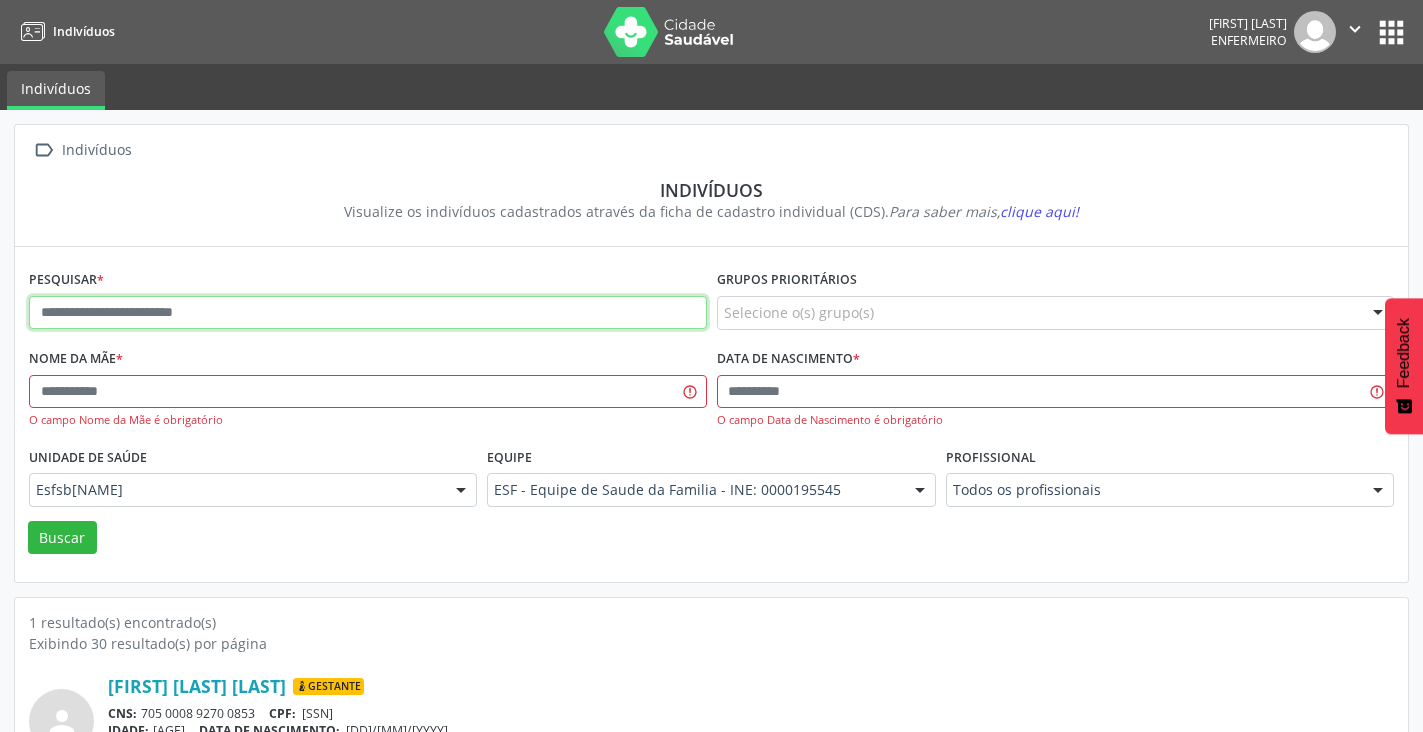 click at bounding box center [368, 313] 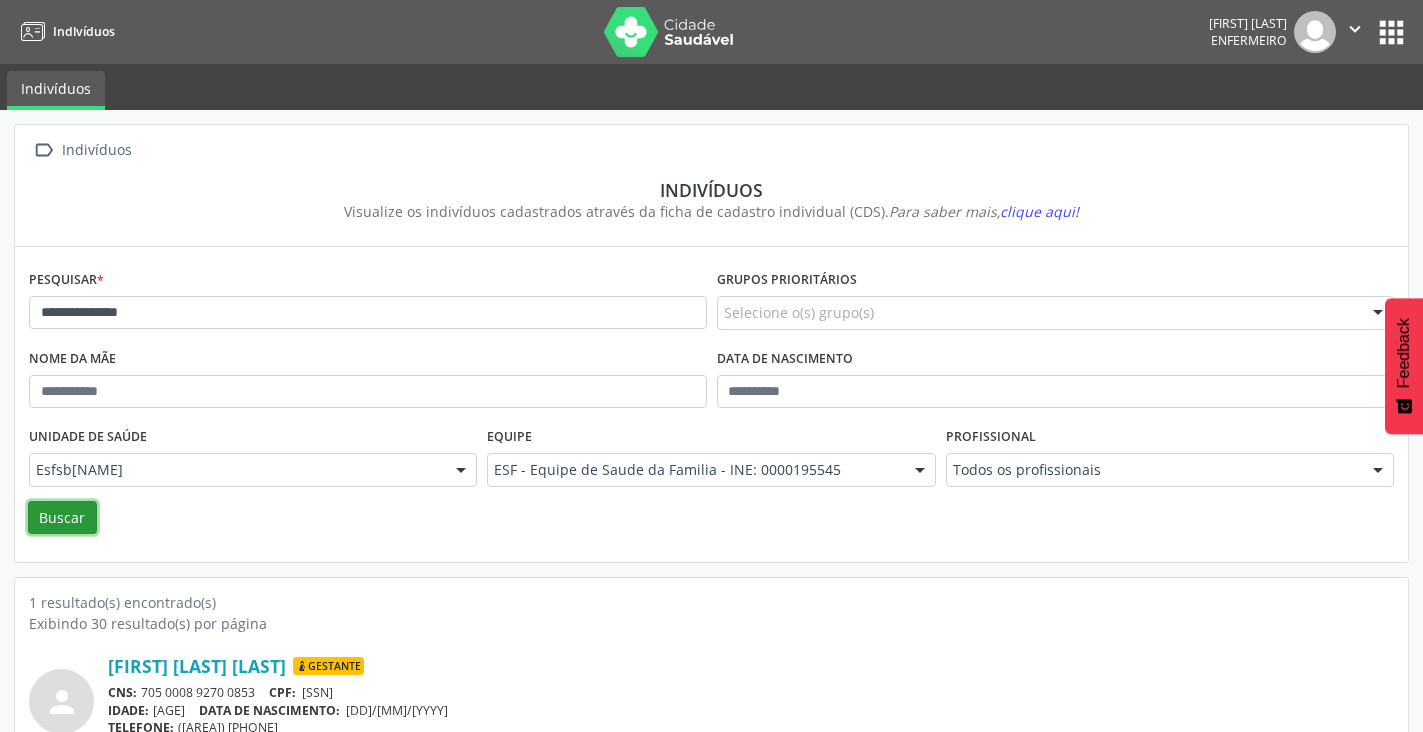 click on "Buscar" at bounding box center [62, 518] 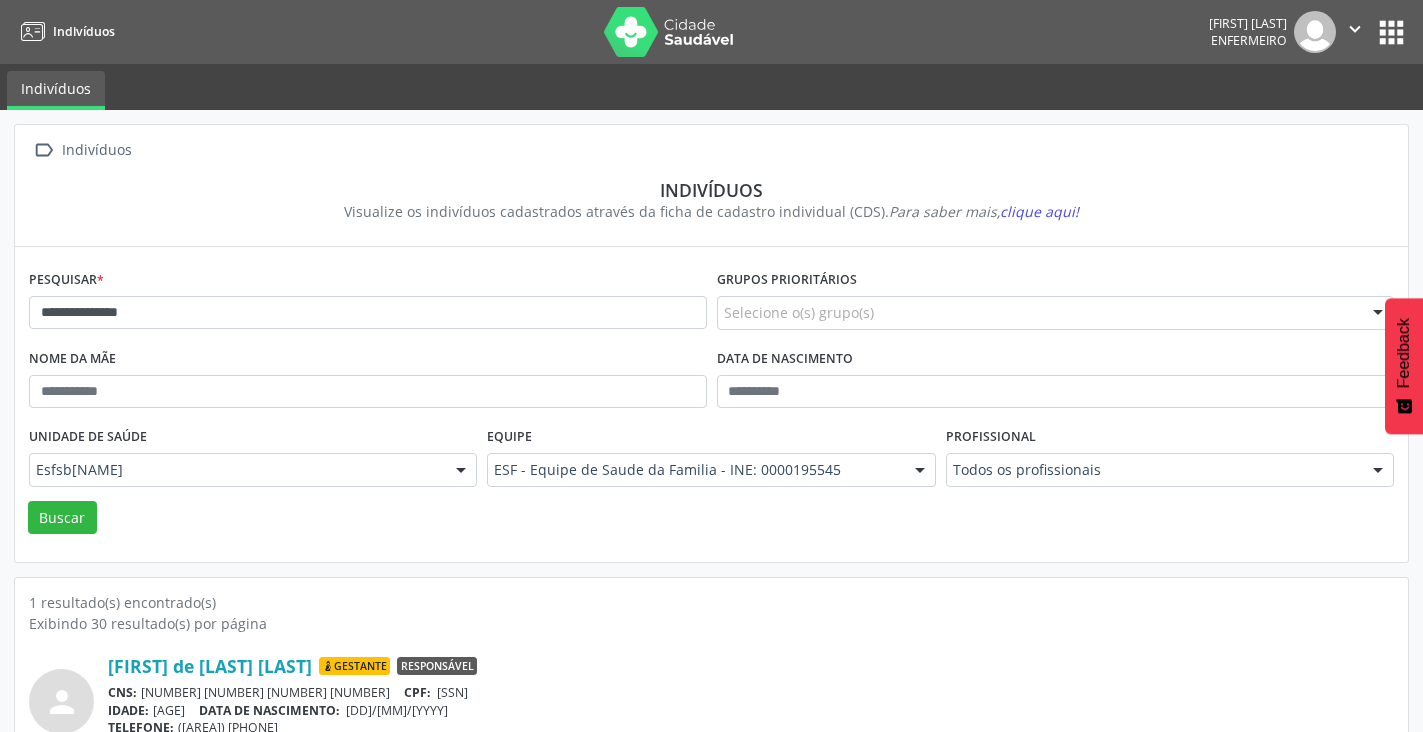 scroll, scrollTop: 84, scrollLeft: 0, axis: vertical 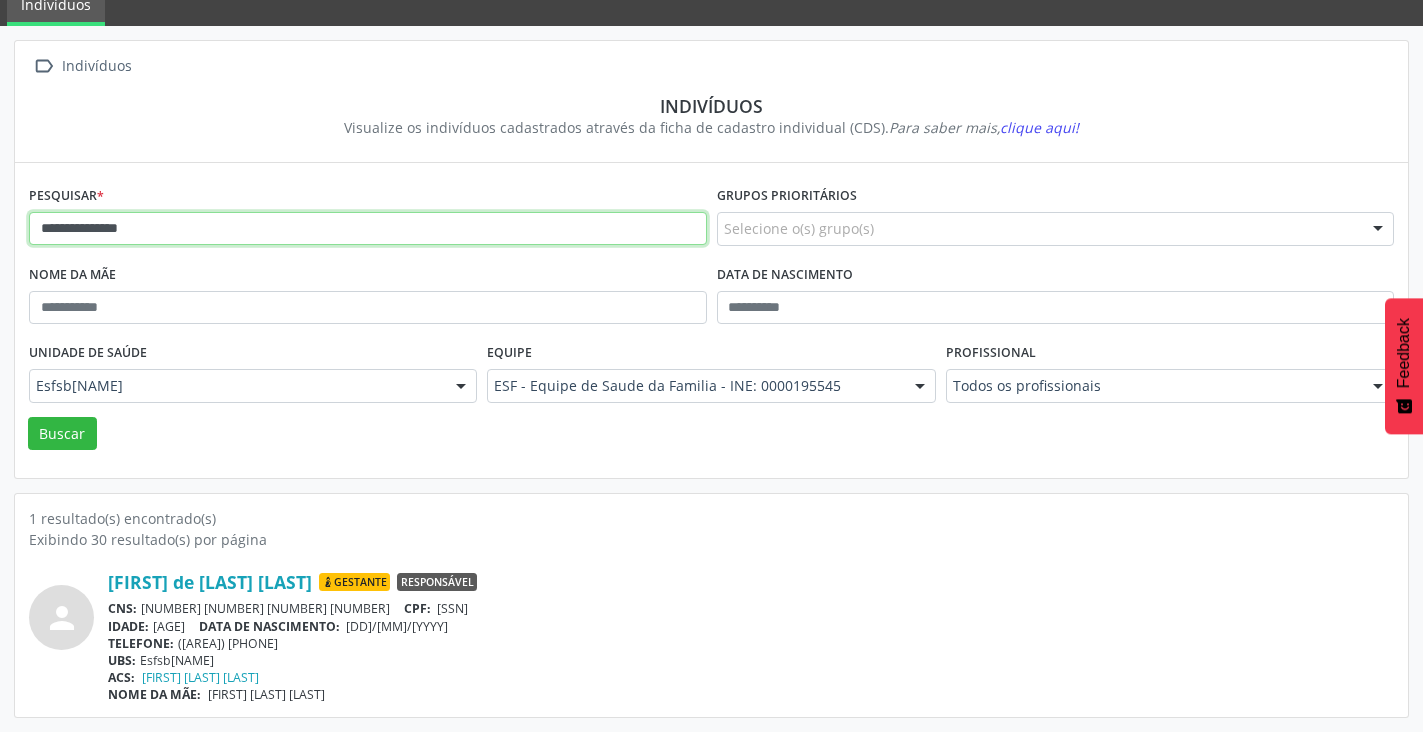 drag, startPoint x: 199, startPoint y: 243, endPoint x: 5, endPoint y: 227, distance: 194.65868 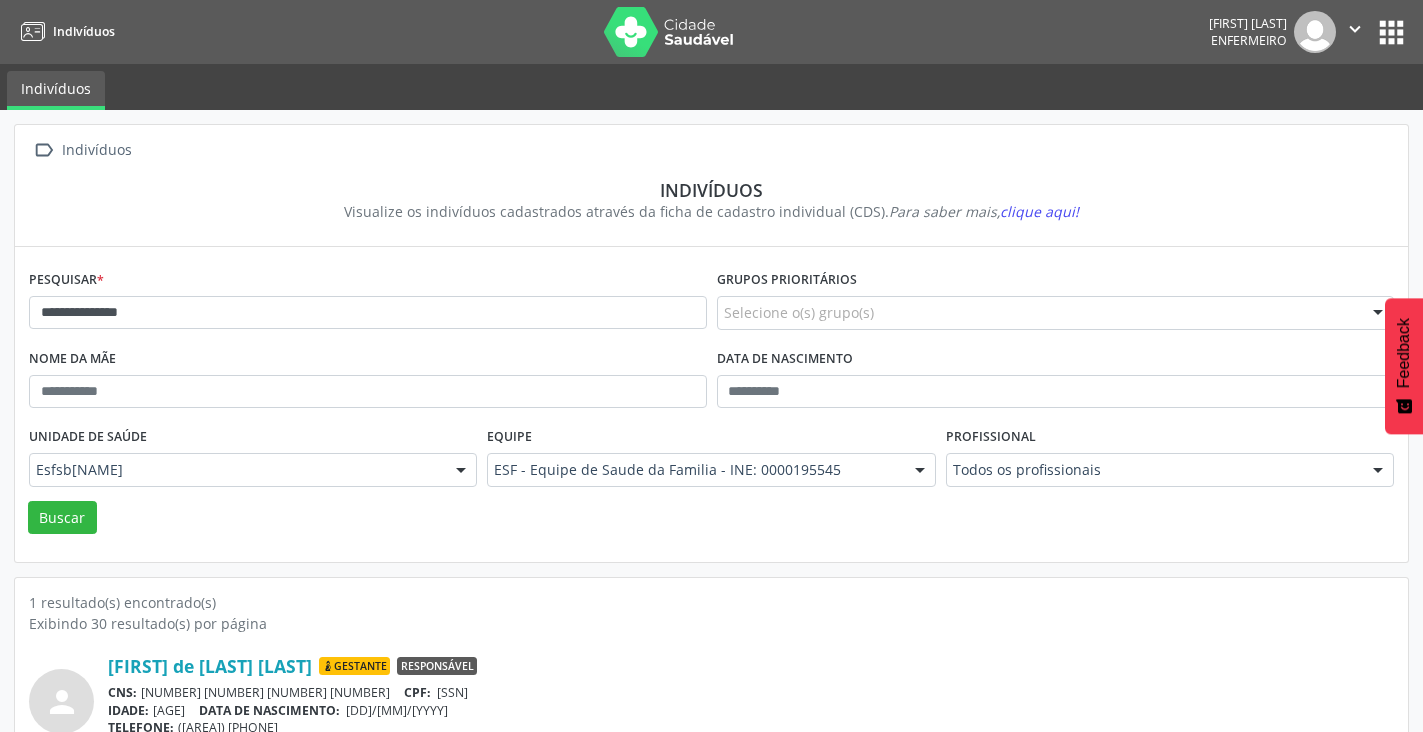 scroll, scrollTop: 84, scrollLeft: 0, axis: vertical 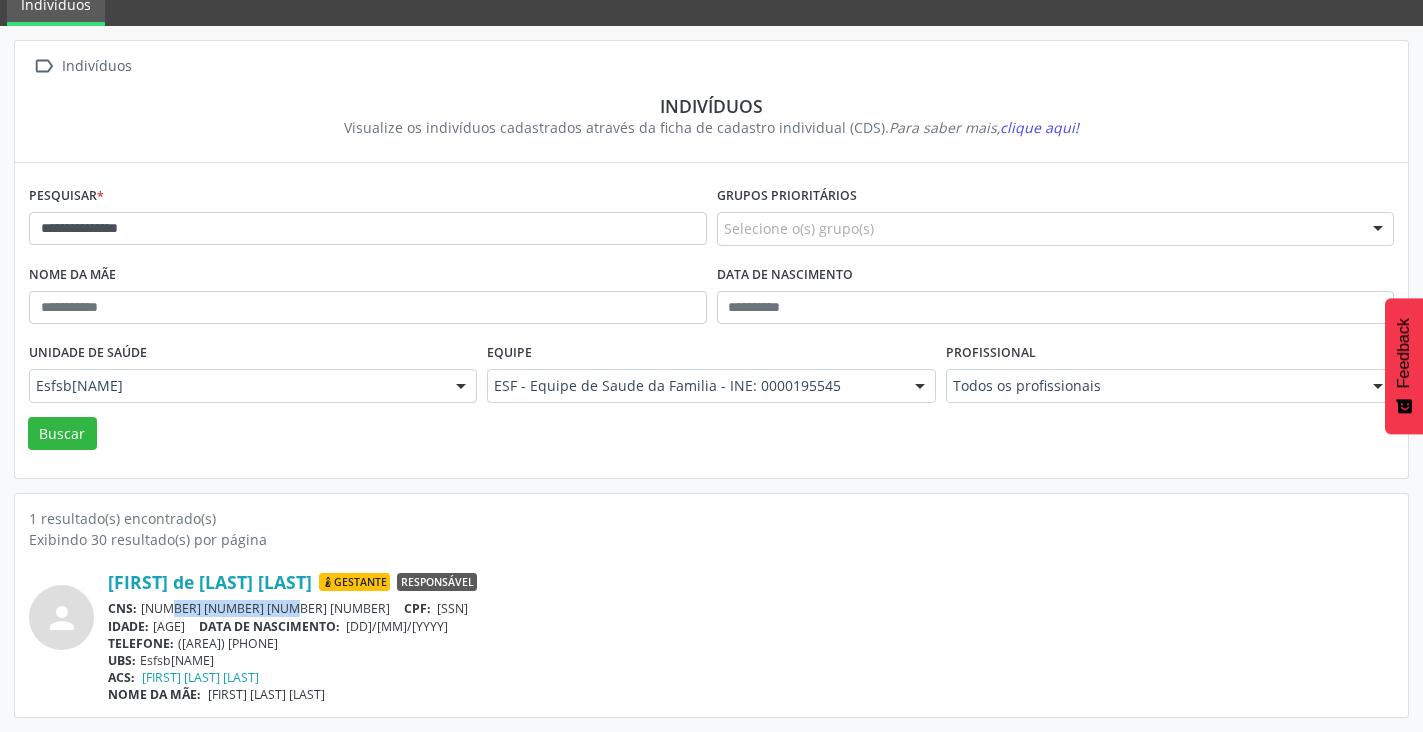drag, startPoint x: 253, startPoint y: 603, endPoint x: 143, endPoint y: 598, distance: 110.11358 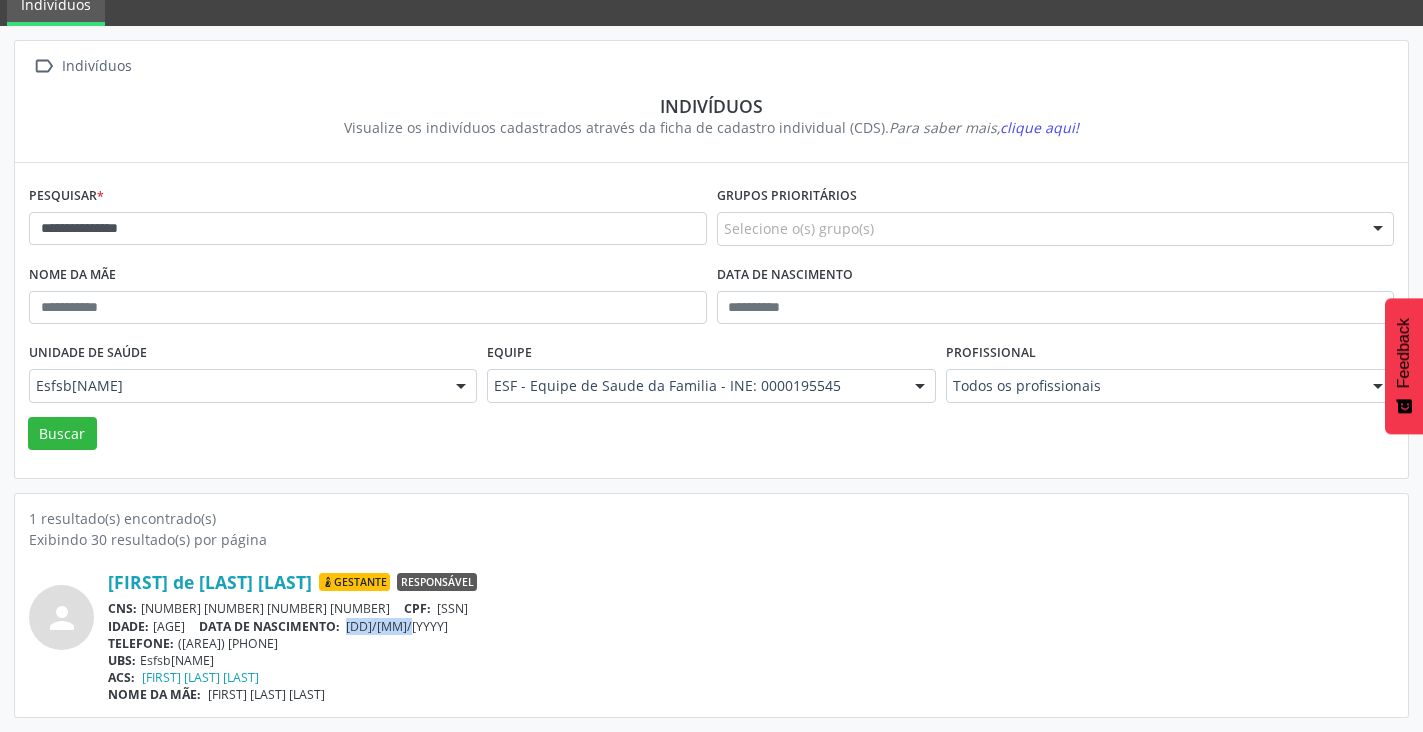 drag, startPoint x: 439, startPoint y: 632, endPoint x: 365, endPoint y: 629, distance: 74.06078 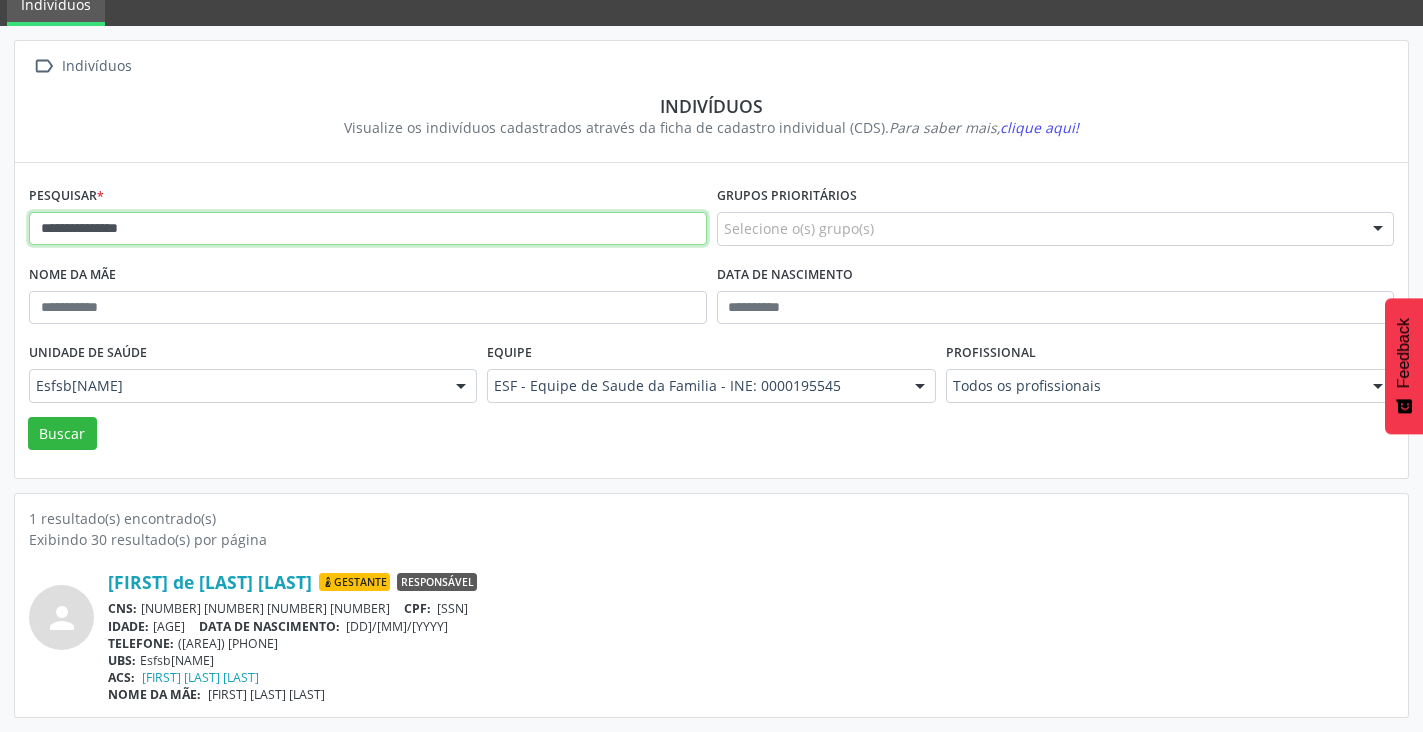 drag, startPoint x: 329, startPoint y: 233, endPoint x: 0, endPoint y: 228, distance: 329.038 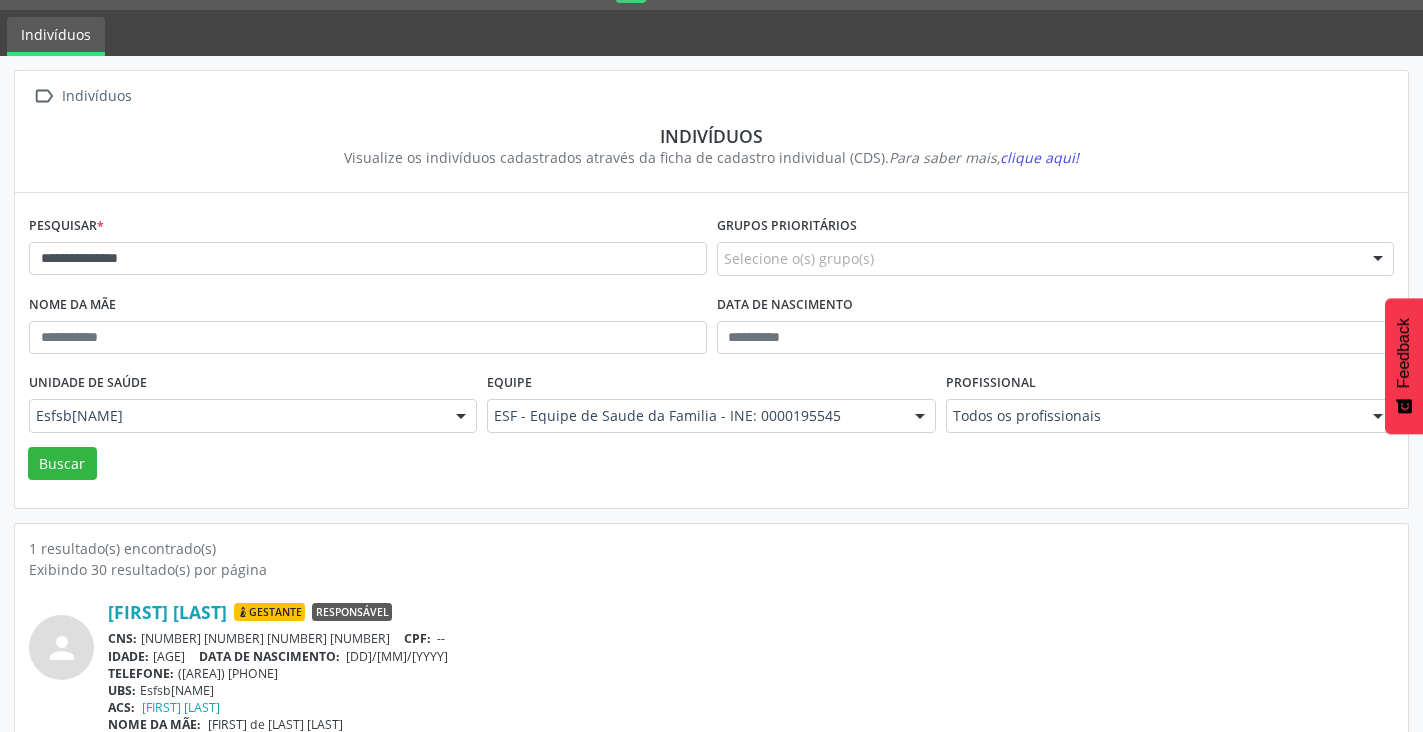 scroll, scrollTop: 84, scrollLeft: 0, axis: vertical 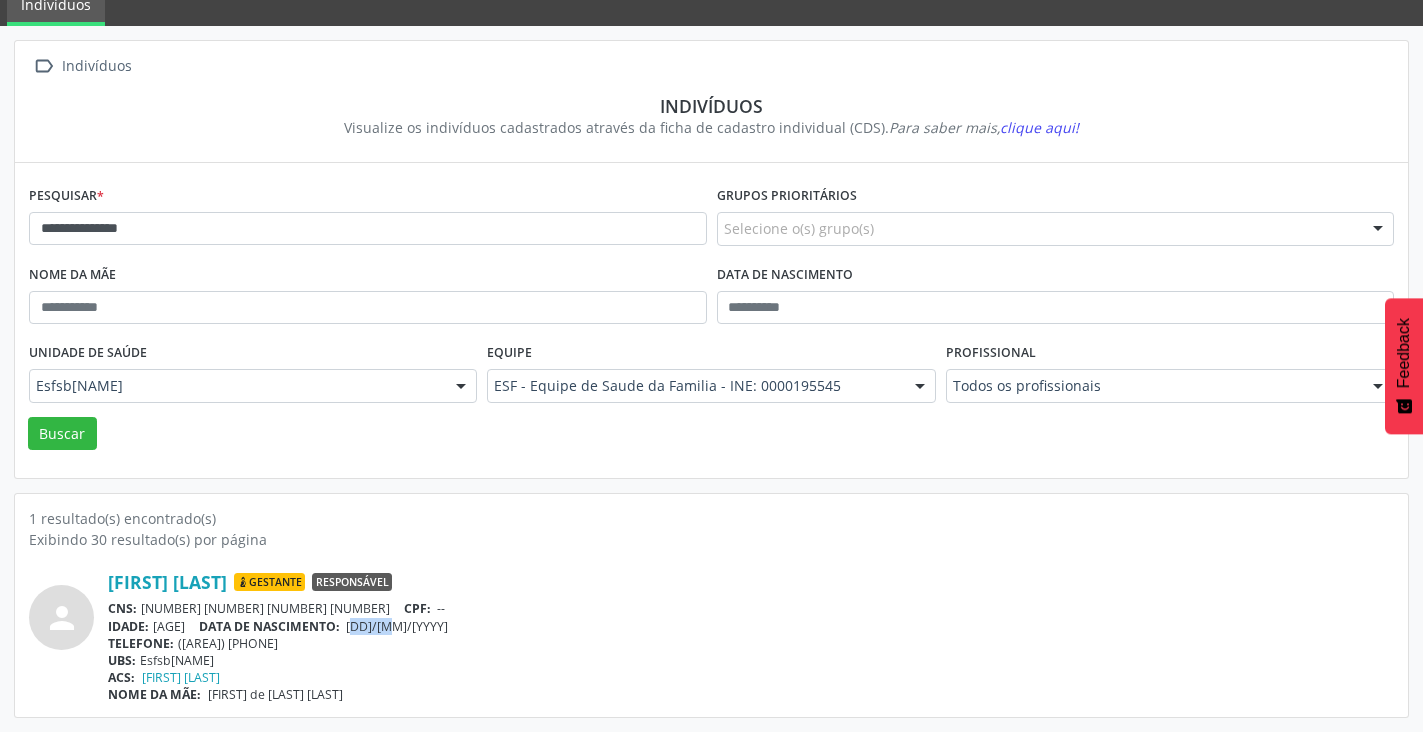 drag, startPoint x: 369, startPoint y: 629, endPoint x: 412, endPoint y: 626, distance: 43.104523 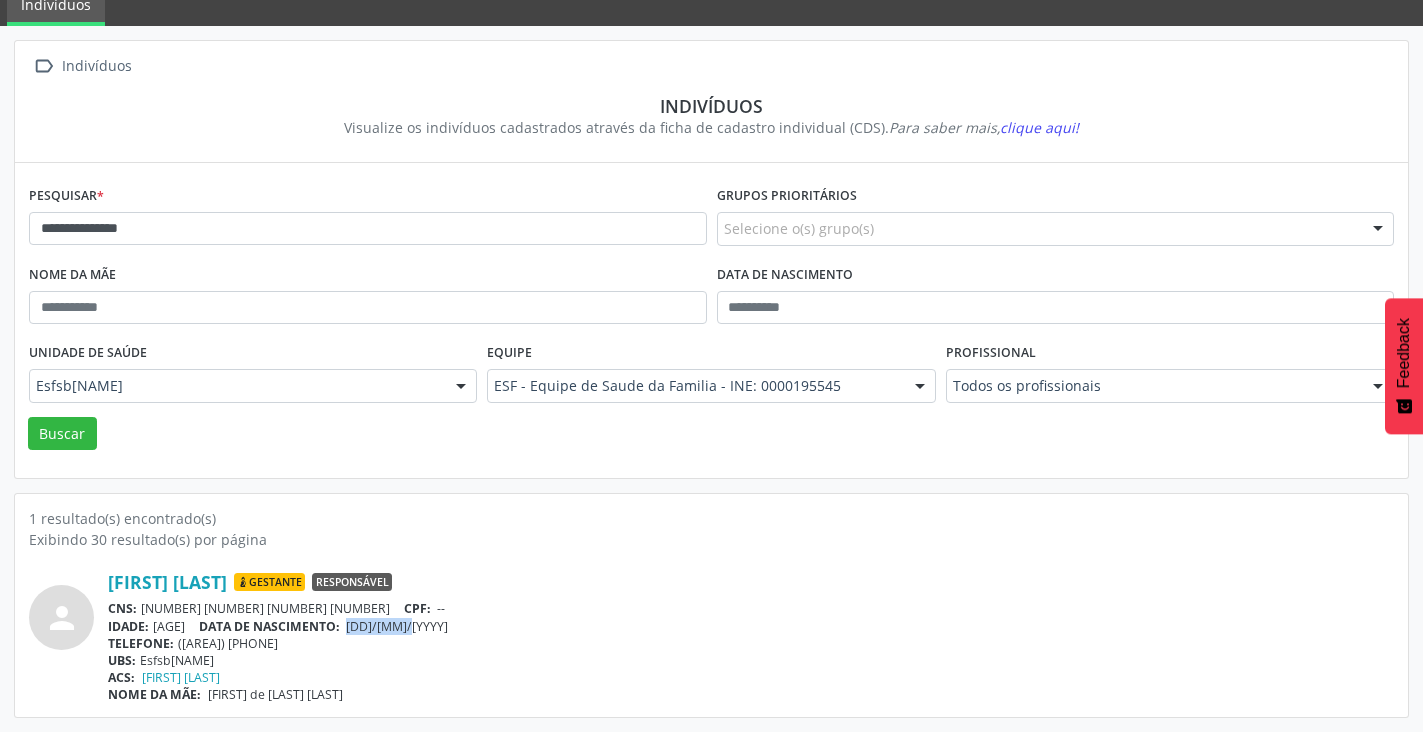 drag, startPoint x: 429, startPoint y: 622, endPoint x: 367, endPoint y: 624, distance: 62.03225 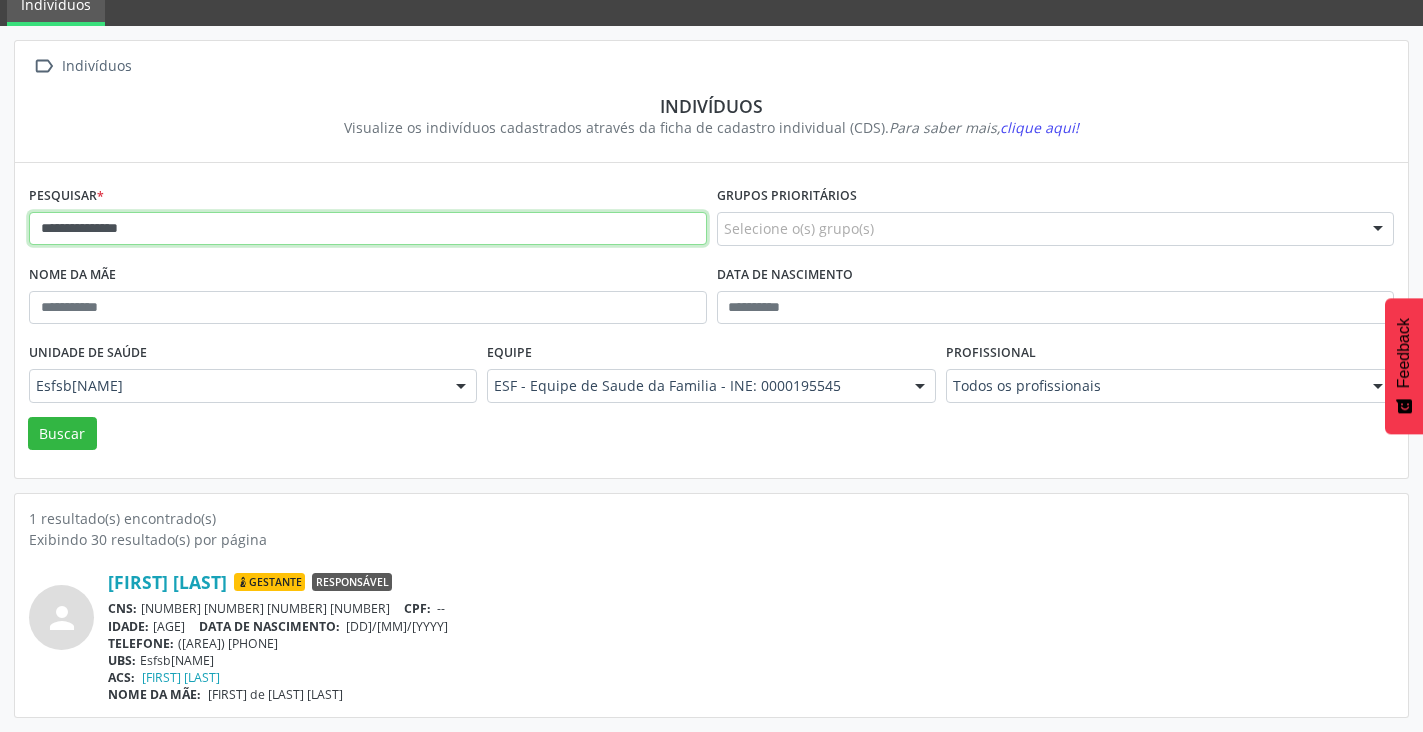 drag, startPoint x: 238, startPoint y: 231, endPoint x: 0, endPoint y: 231, distance: 238 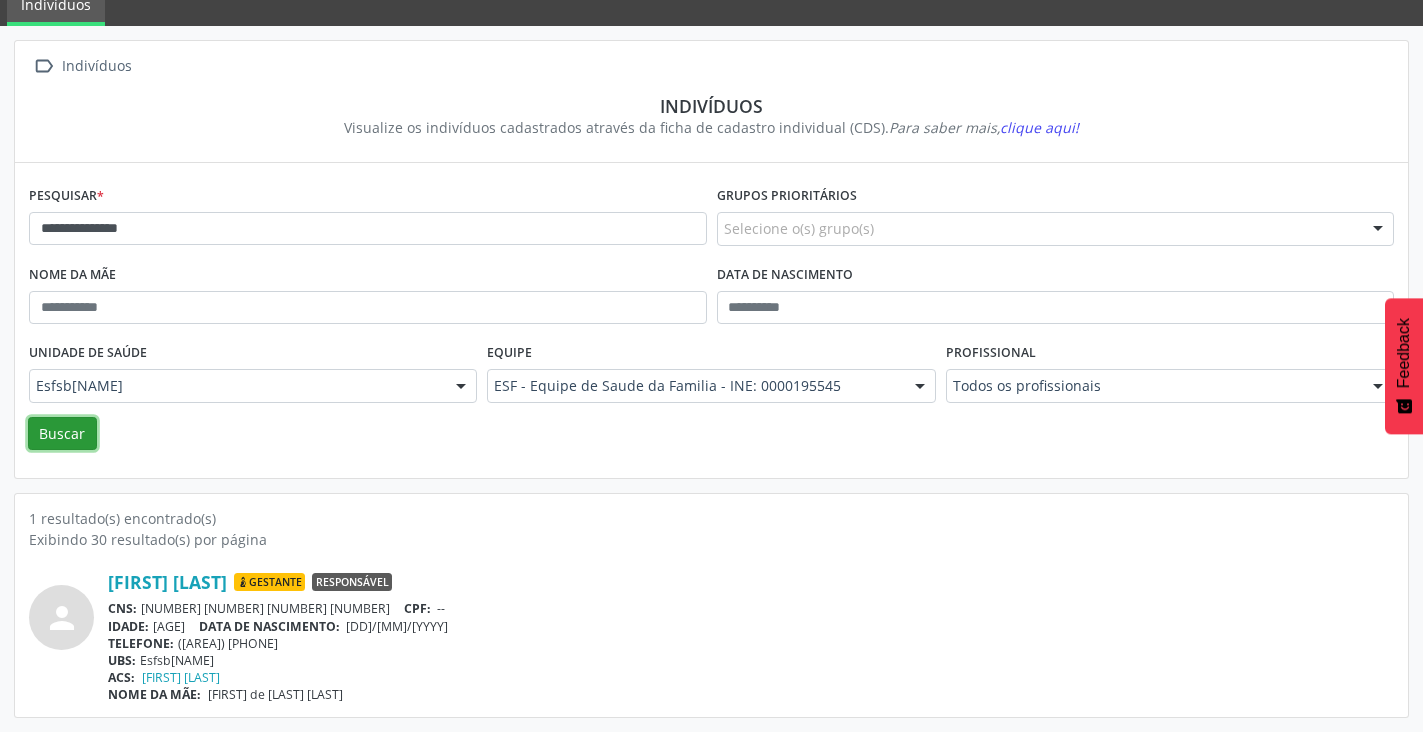 click on "Buscar" at bounding box center (62, 434) 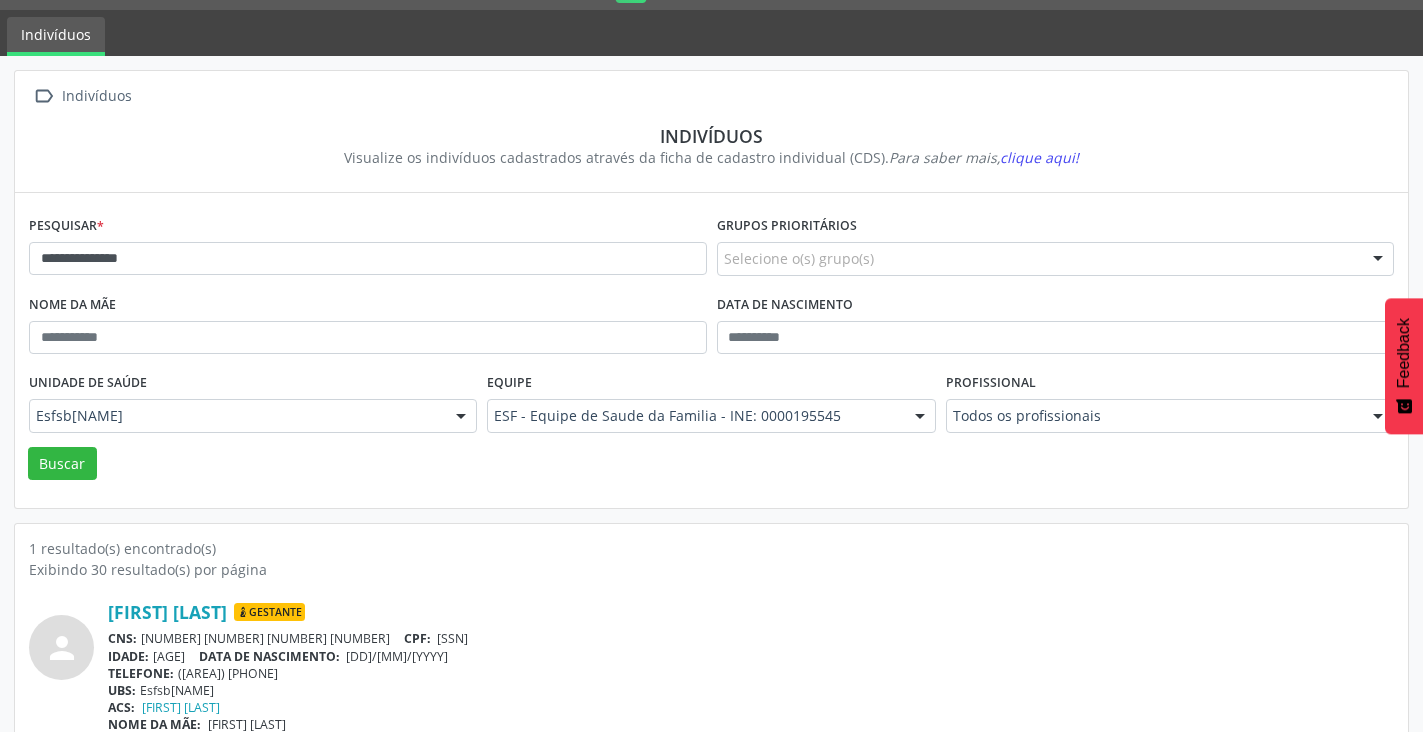scroll, scrollTop: 84, scrollLeft: 0, axis: vertical 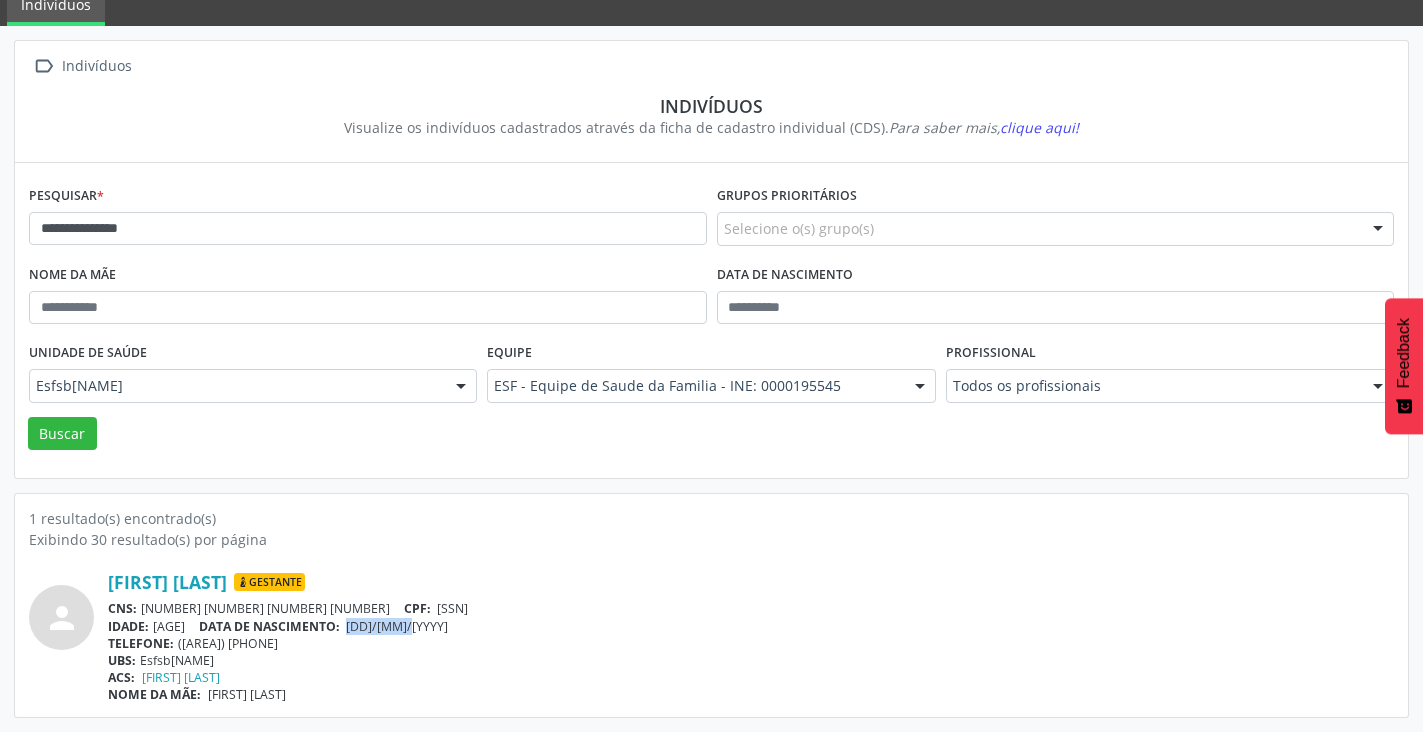 drag, startPoint x: 436, startPoint y: 629, endPoint x: 364, endPoint y: 624, distance: 72.1734 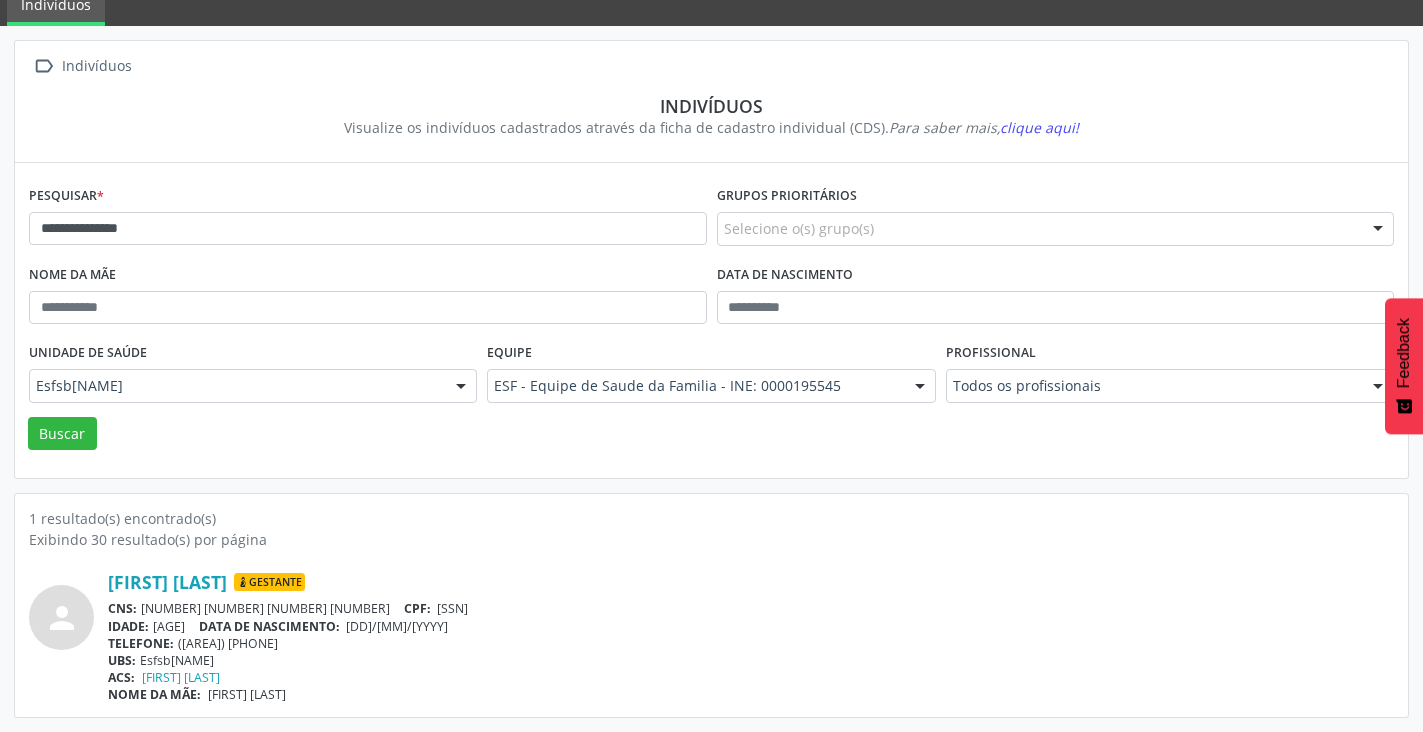 drag, startPoint x: 165, startPoint y: 210, endPoint x: 72, endPoint y: 230, distance: 95.12623 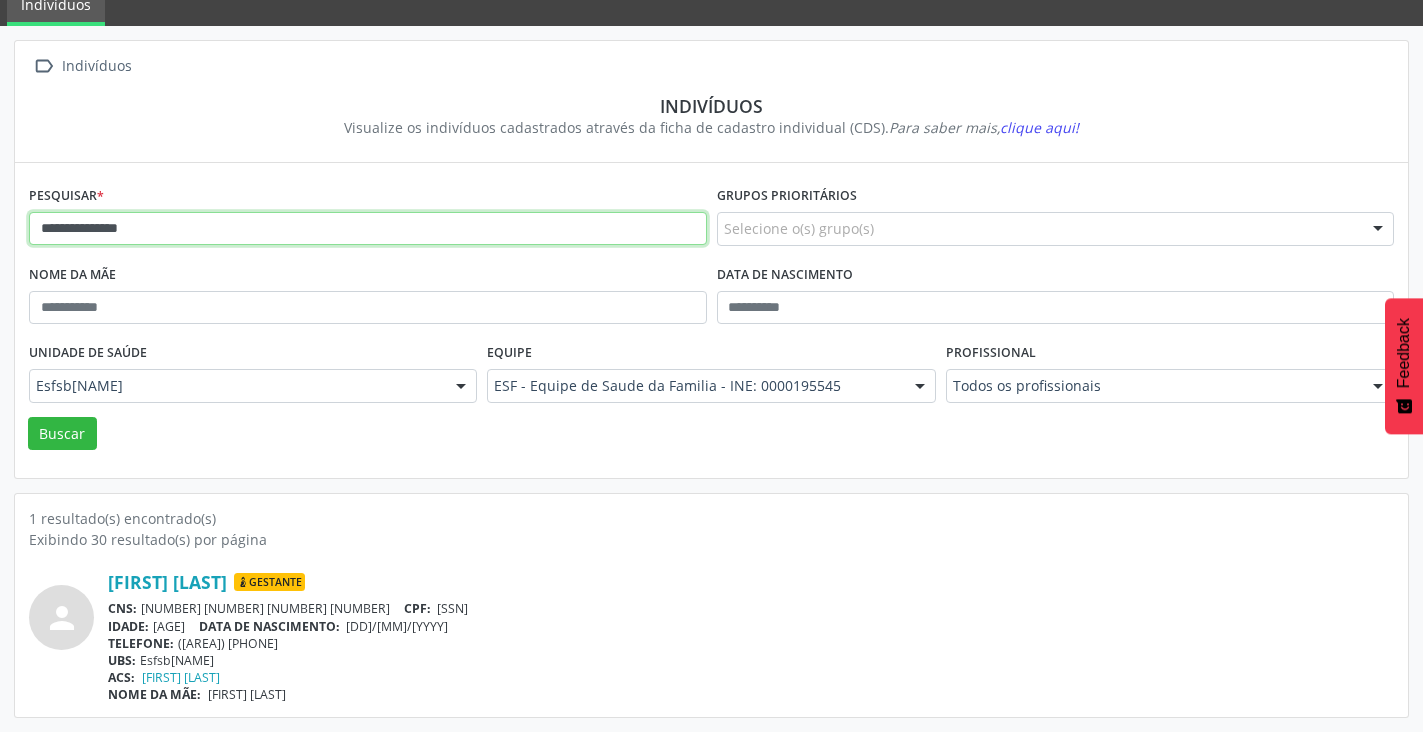 drag, startPoint x: 183, startPoint y: 230, endPoint x: 13, endPoint y: 218, distance: 170.423 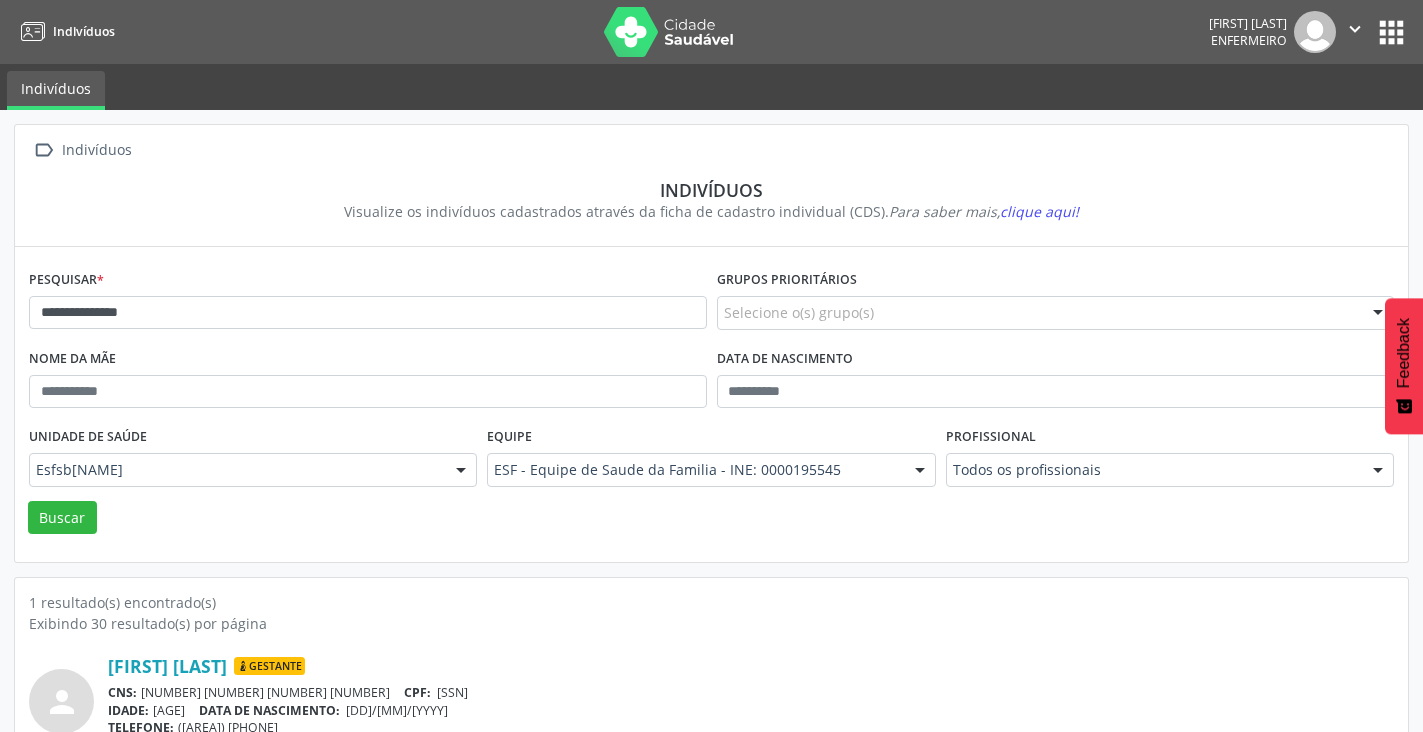 scroll, scrollTop: 84, scrollLeft: 0, axis: vertical 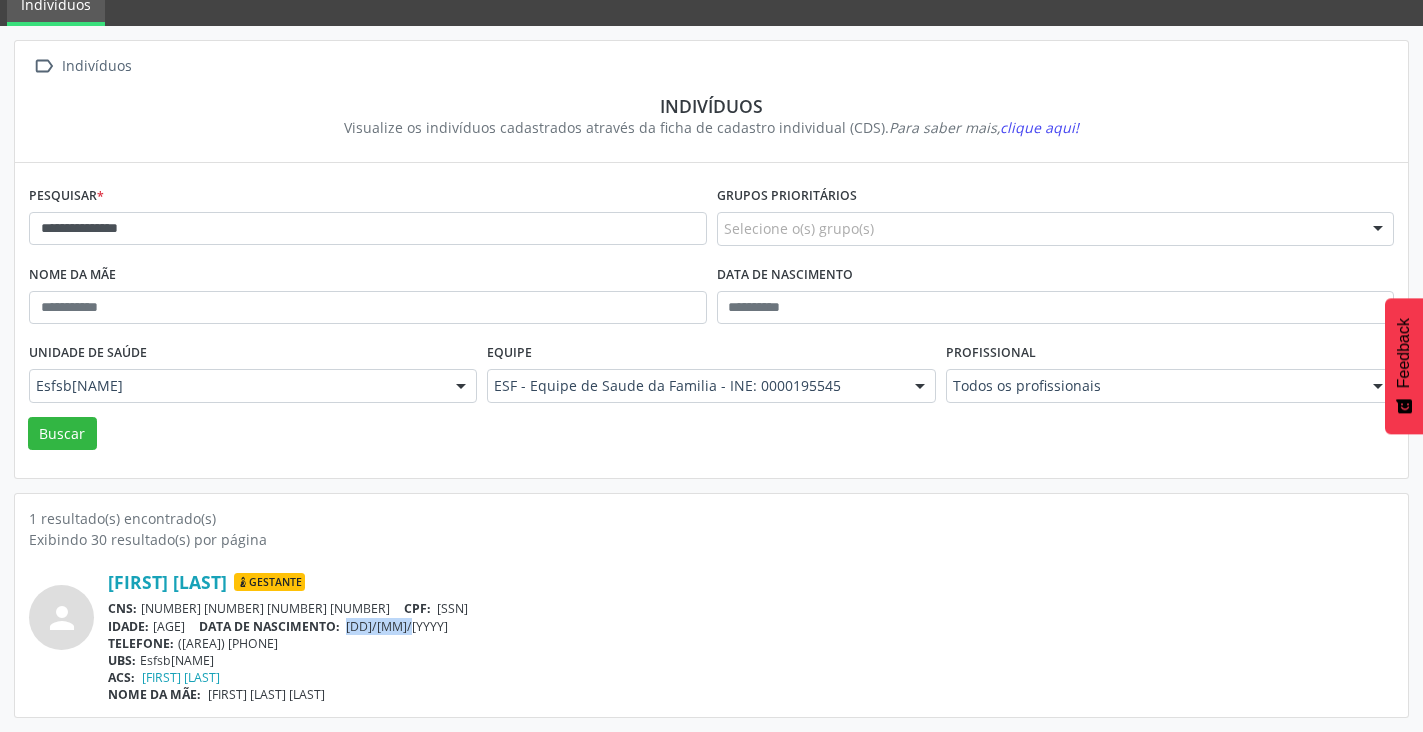 drag, startPoint x: 437, startPoint y: 620, endPoint x: 364, endPoint y: 629, distance: 73.552704 